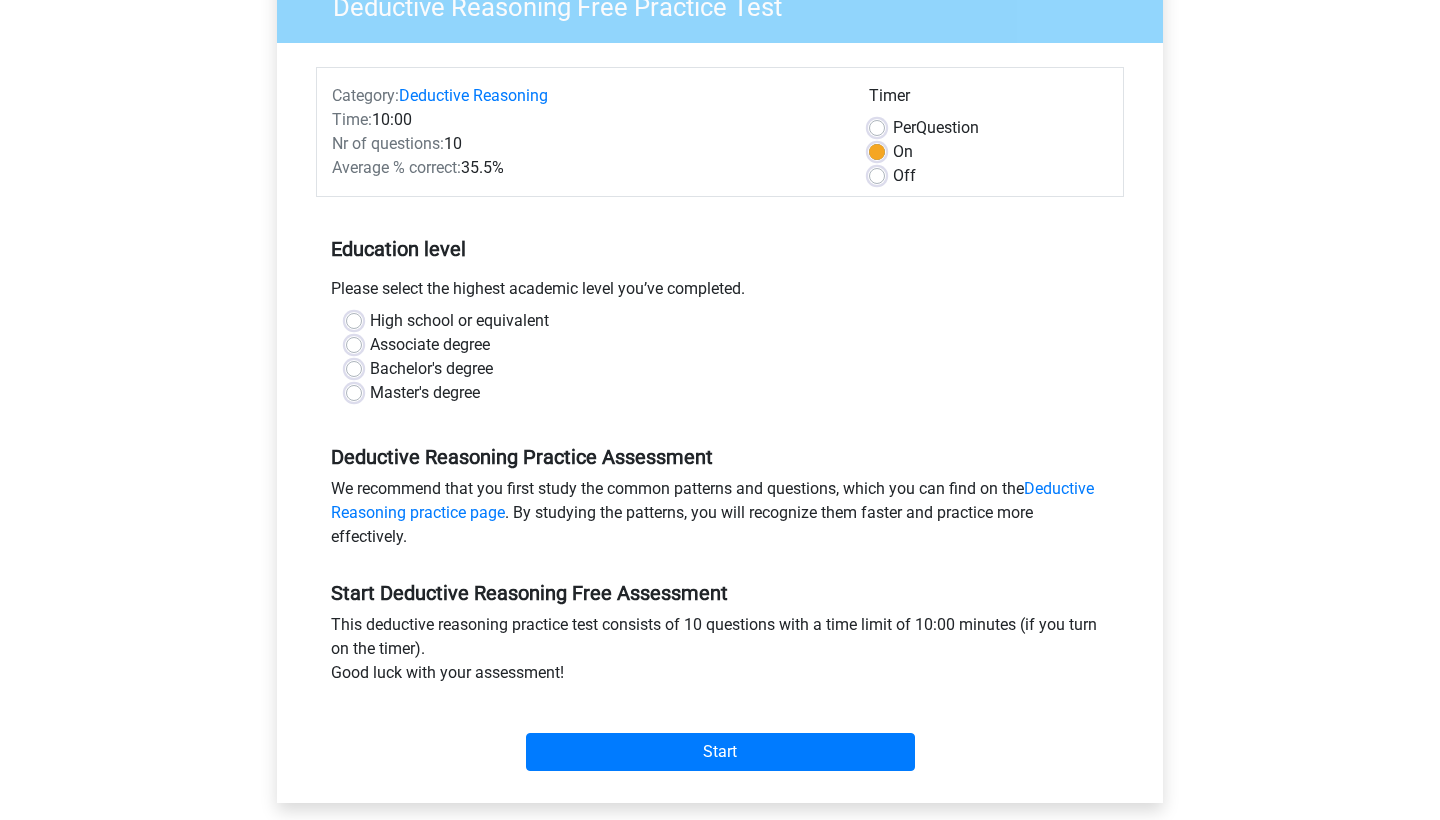 scroll, scrollTop: 195, scrollLeft: 0, axis: vertical 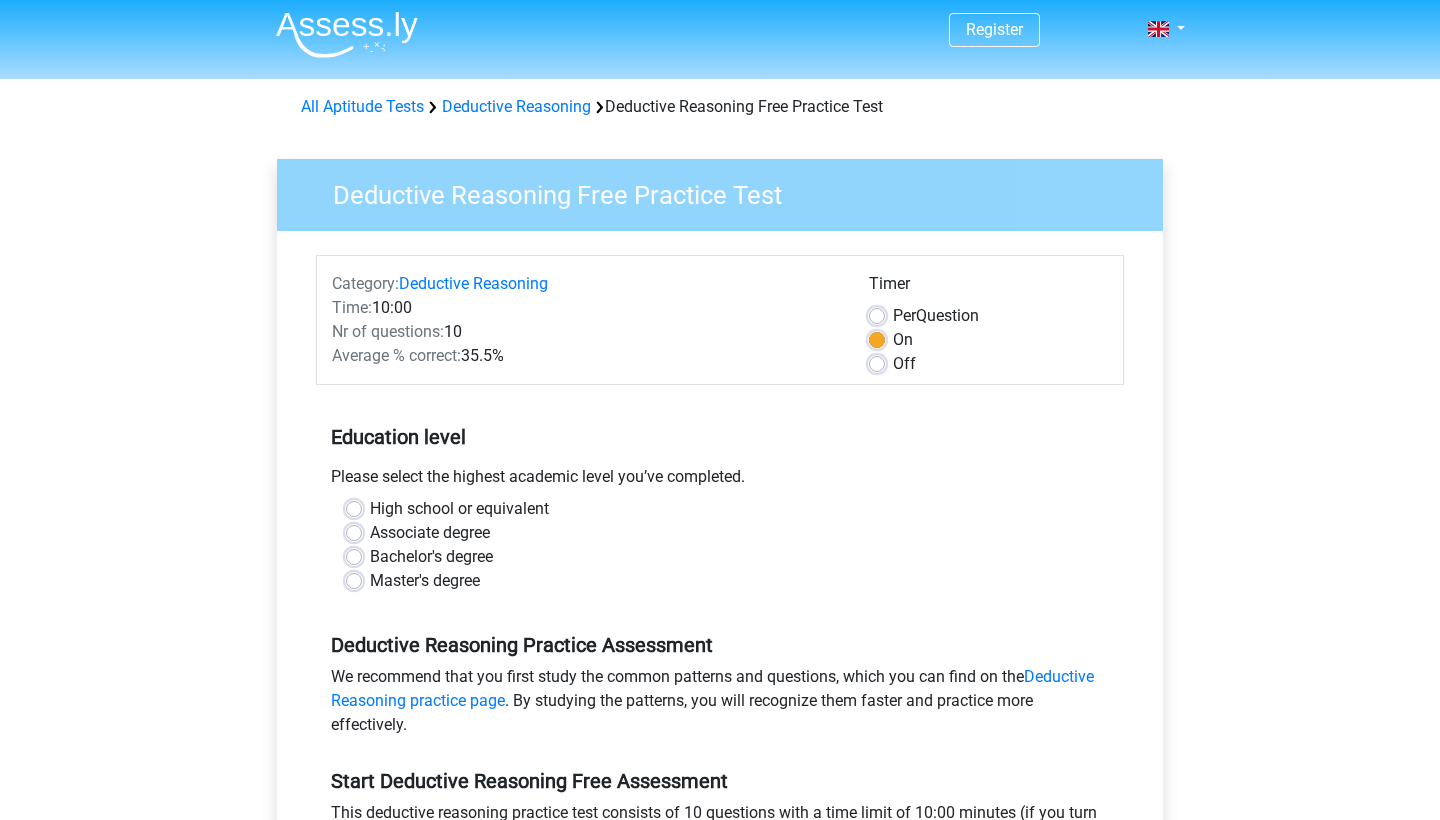 click on "Master's degree" at bounding box center [425, 581] 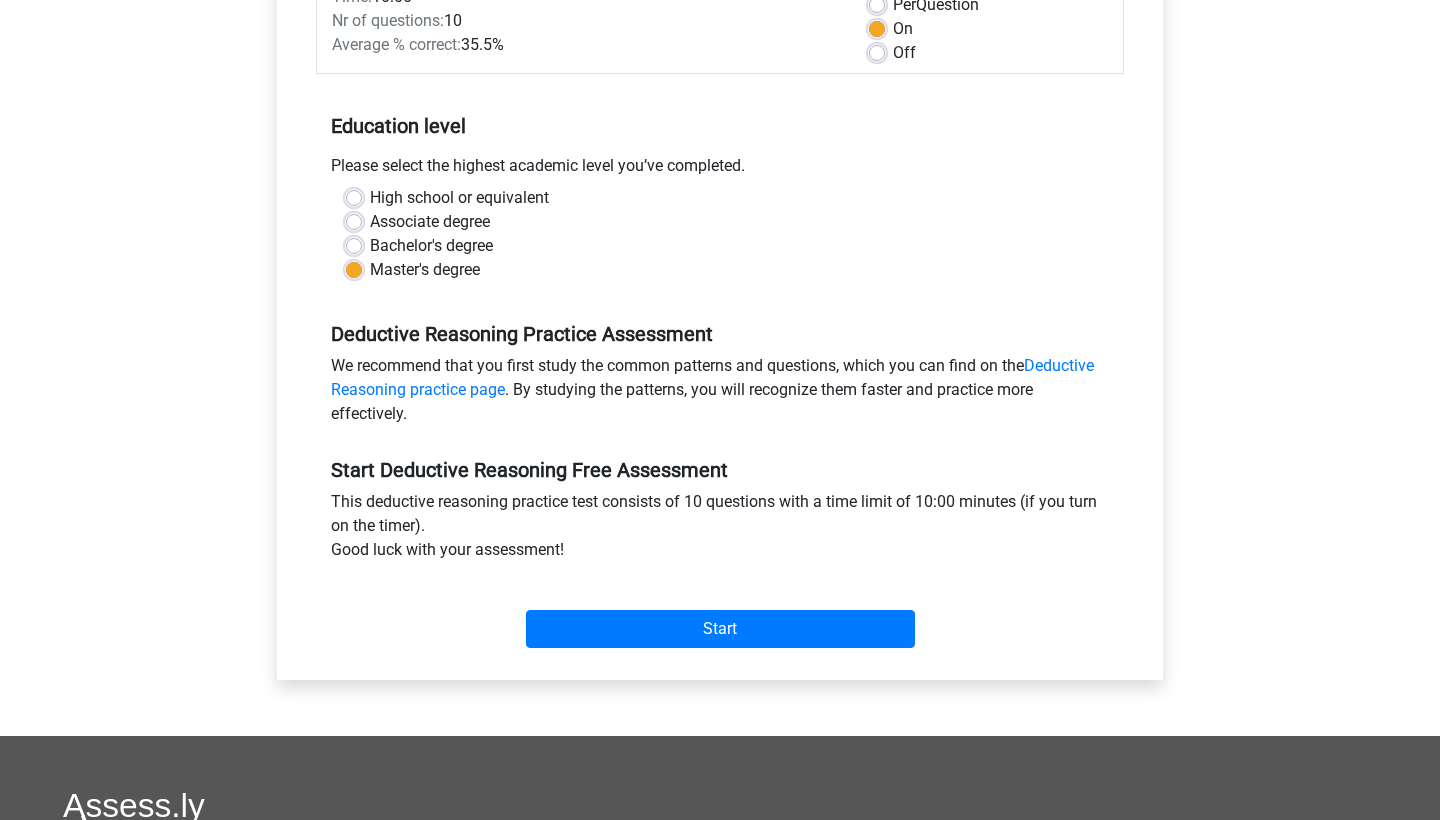 scroll, scrollTop: 323, scrollLeft: 0, axis: vertical 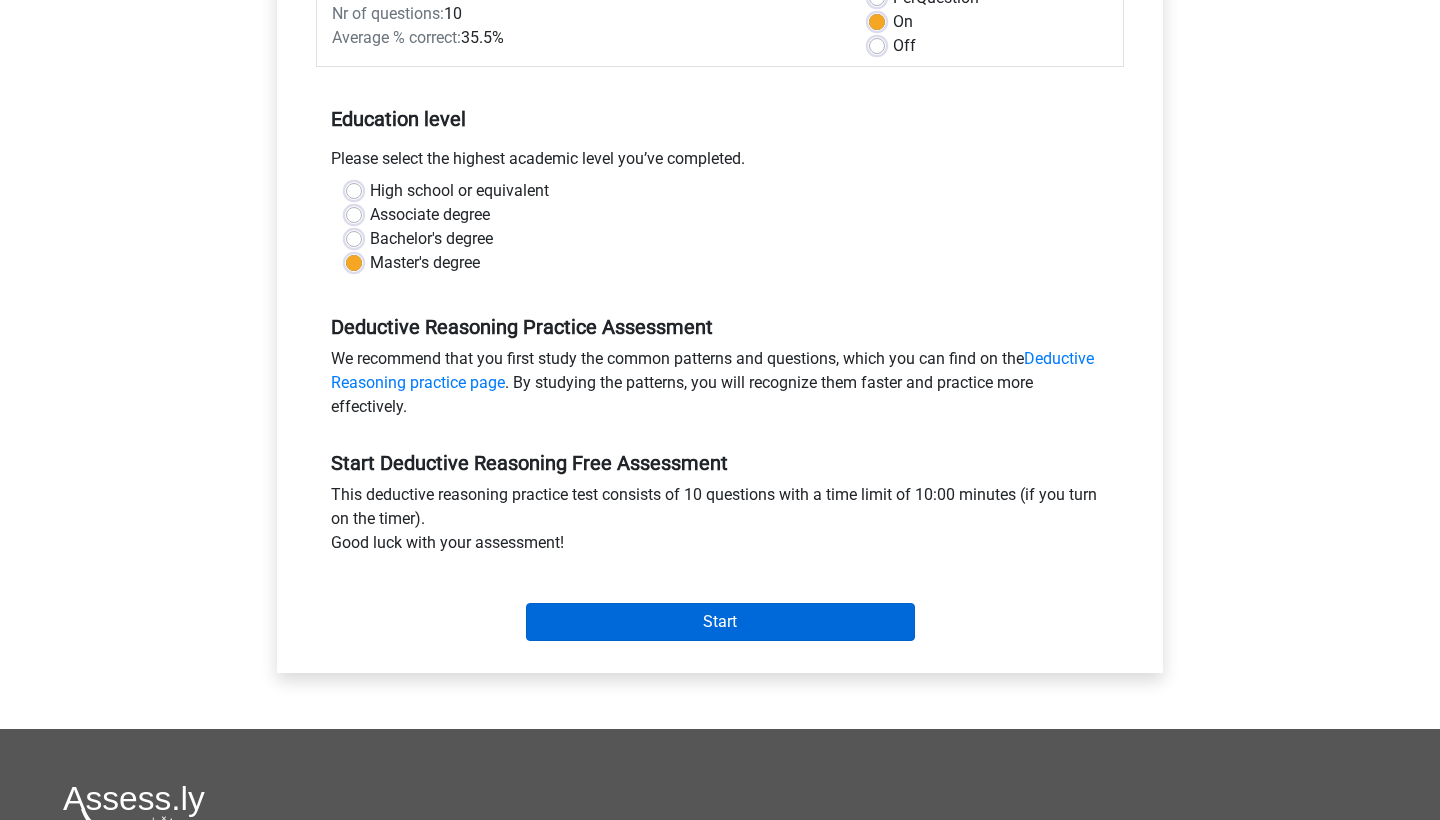 click on "Start" at bounding box center (720, 622) 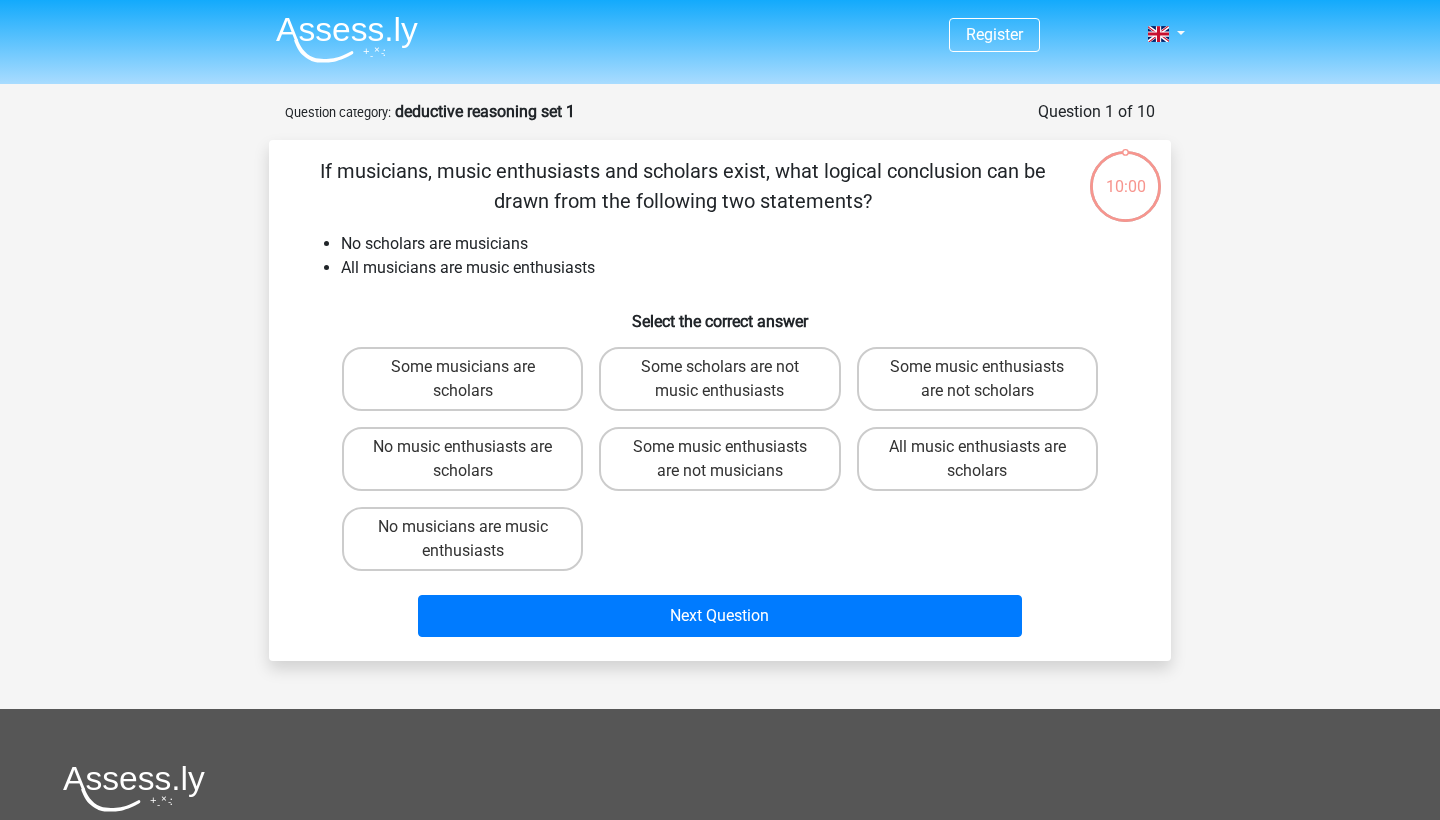 scroll, scrollTop: 0, scrollLeft: 0, axis: both 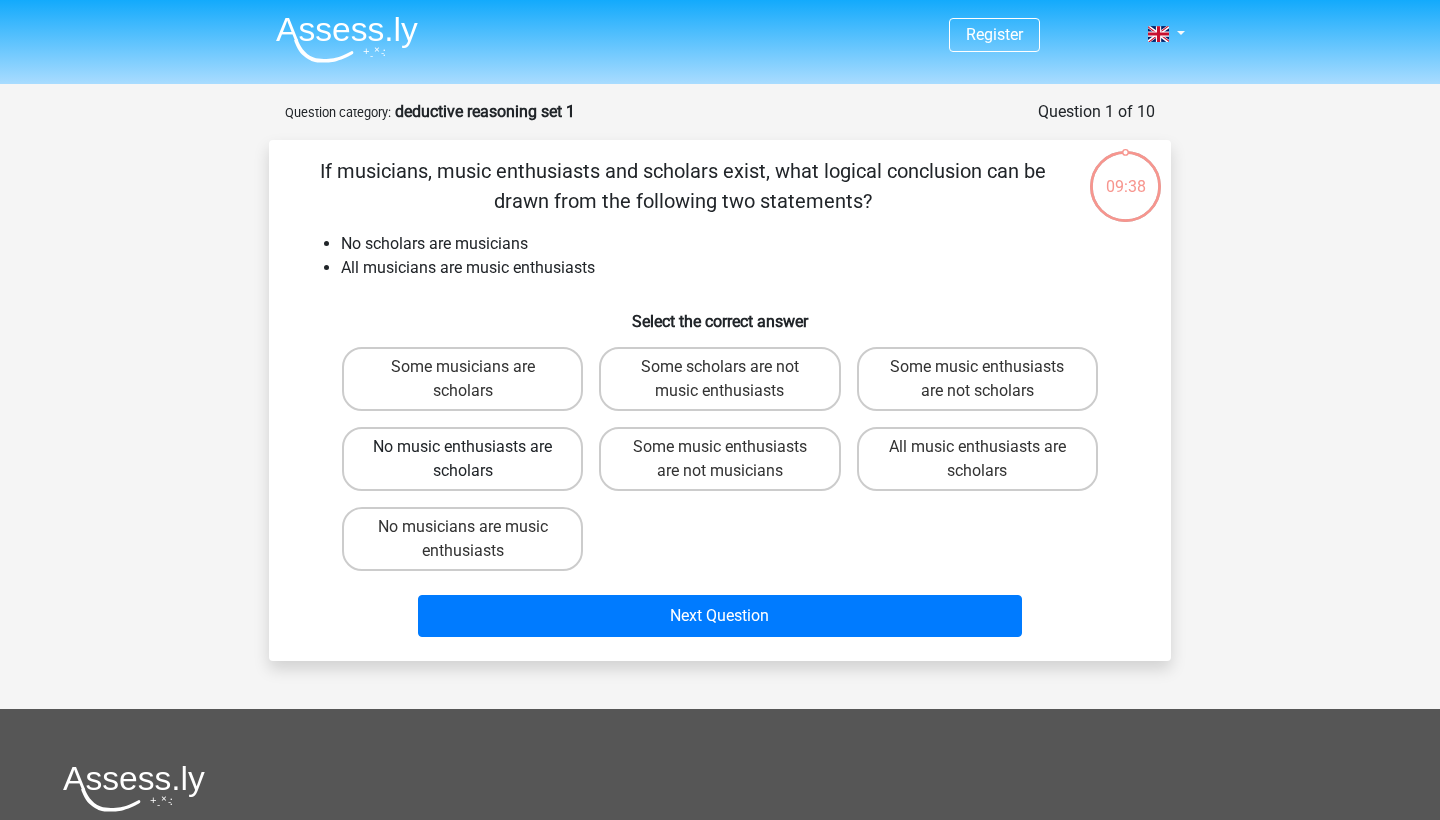 click on "No music enthusiasts are scholars" at bounding box center (462, 459) 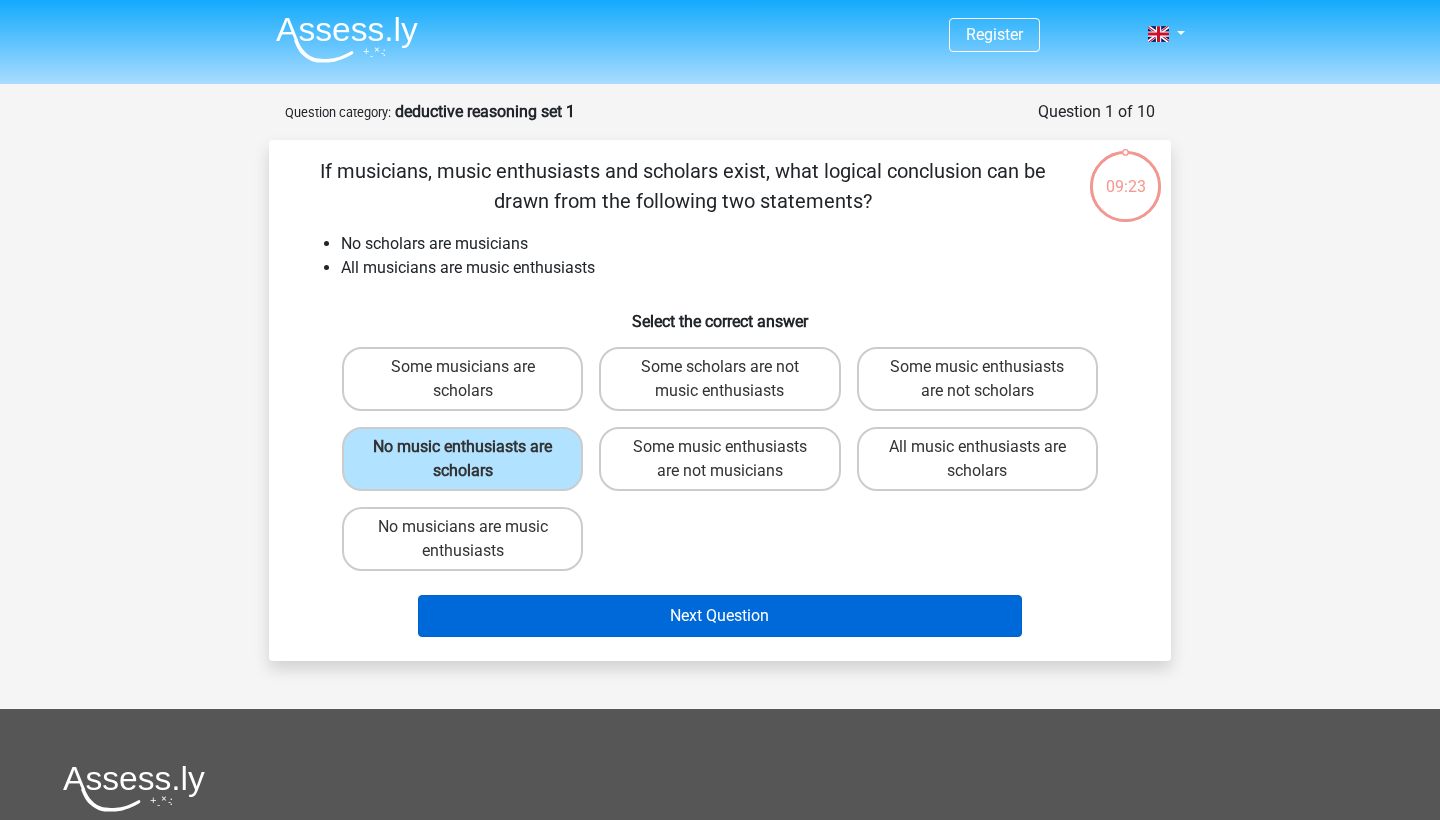 click on "Next Question" at bounding box center [720, 616] 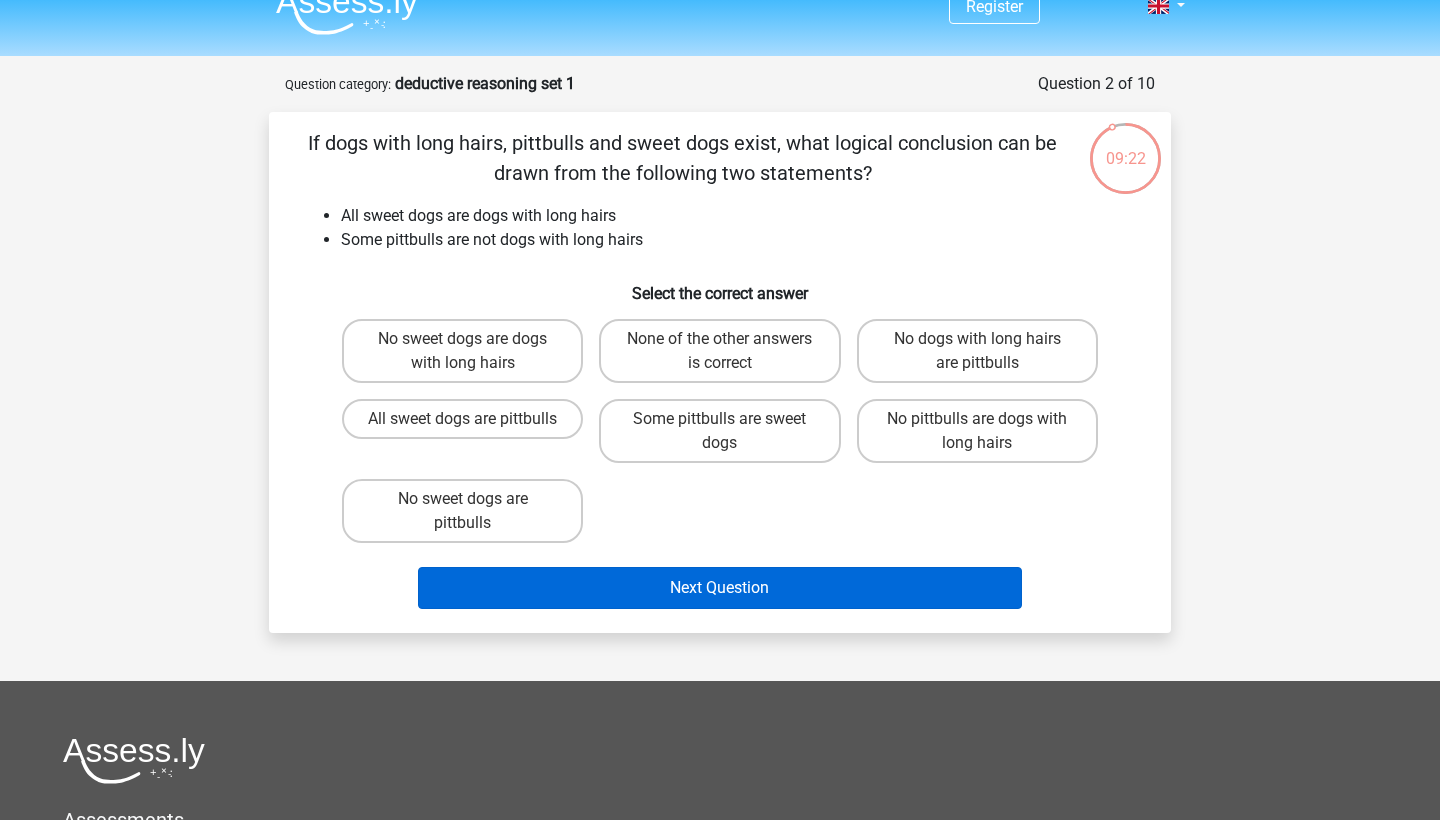 scroll, scrollTop: 0, scrollLeft: 0, axis: both 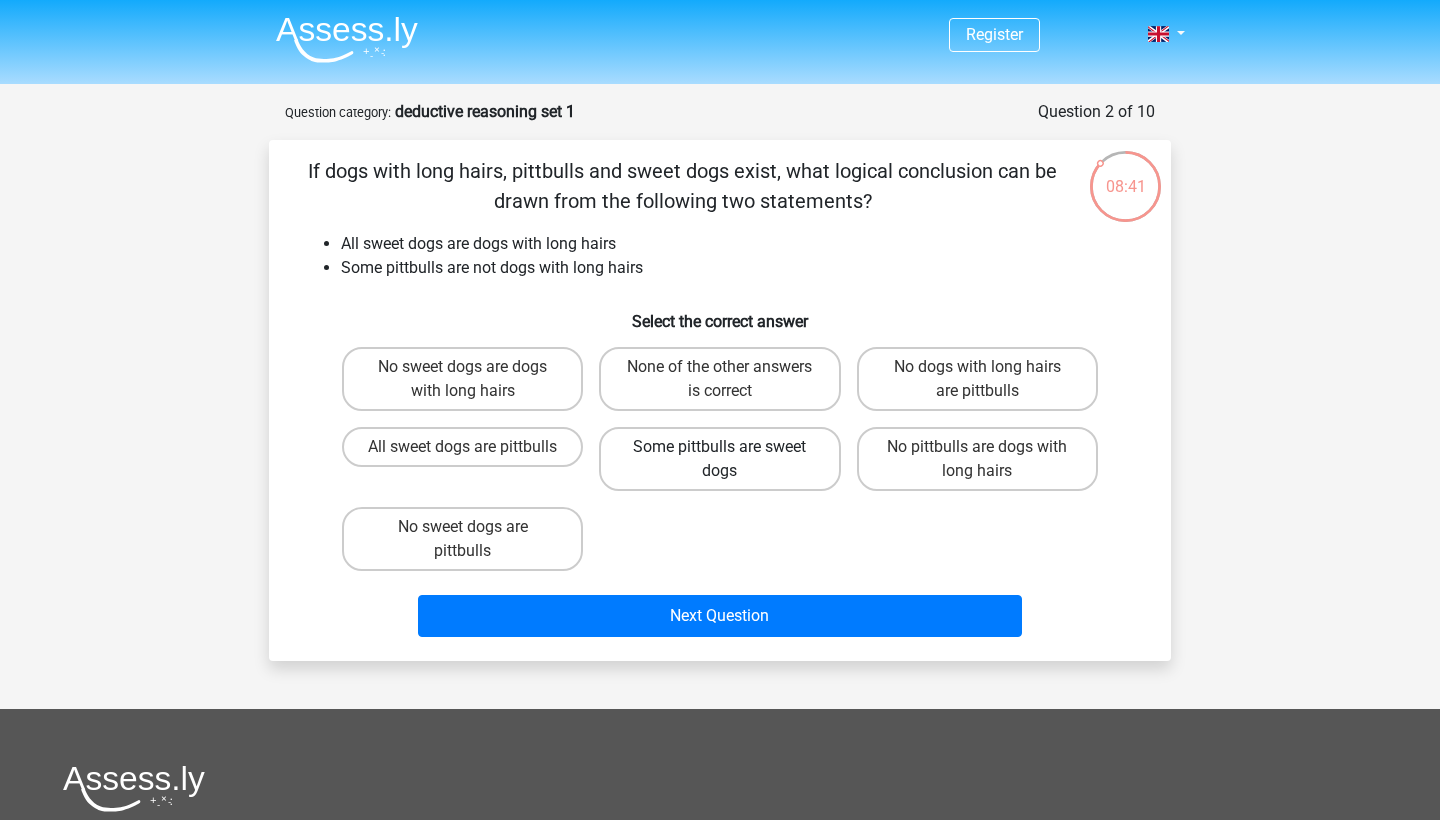 click on "Some pittbulls are sweet dogs" at bounding box center [719, 459] 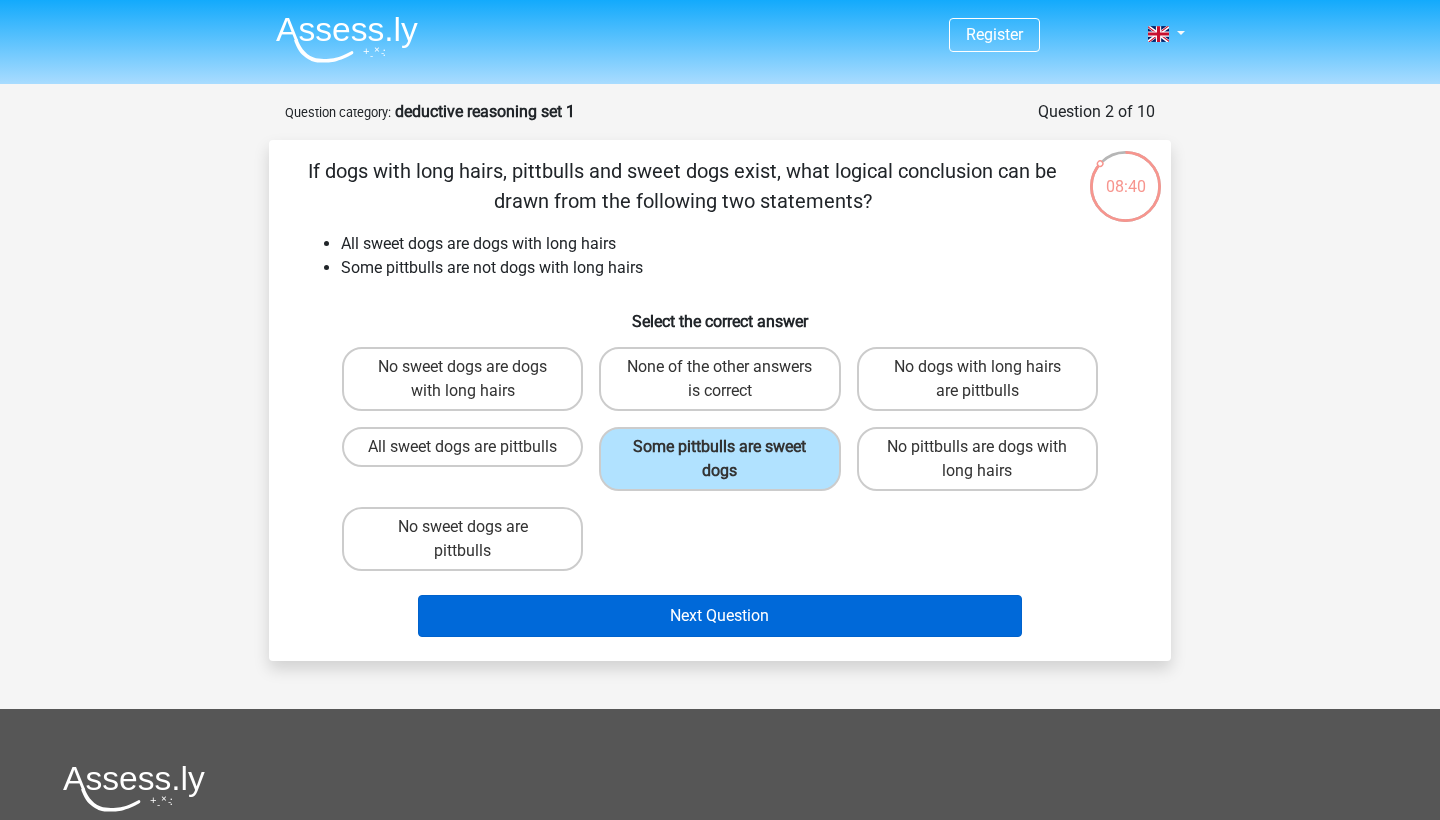 click on "Next Question" at bounding box center [720, 616] 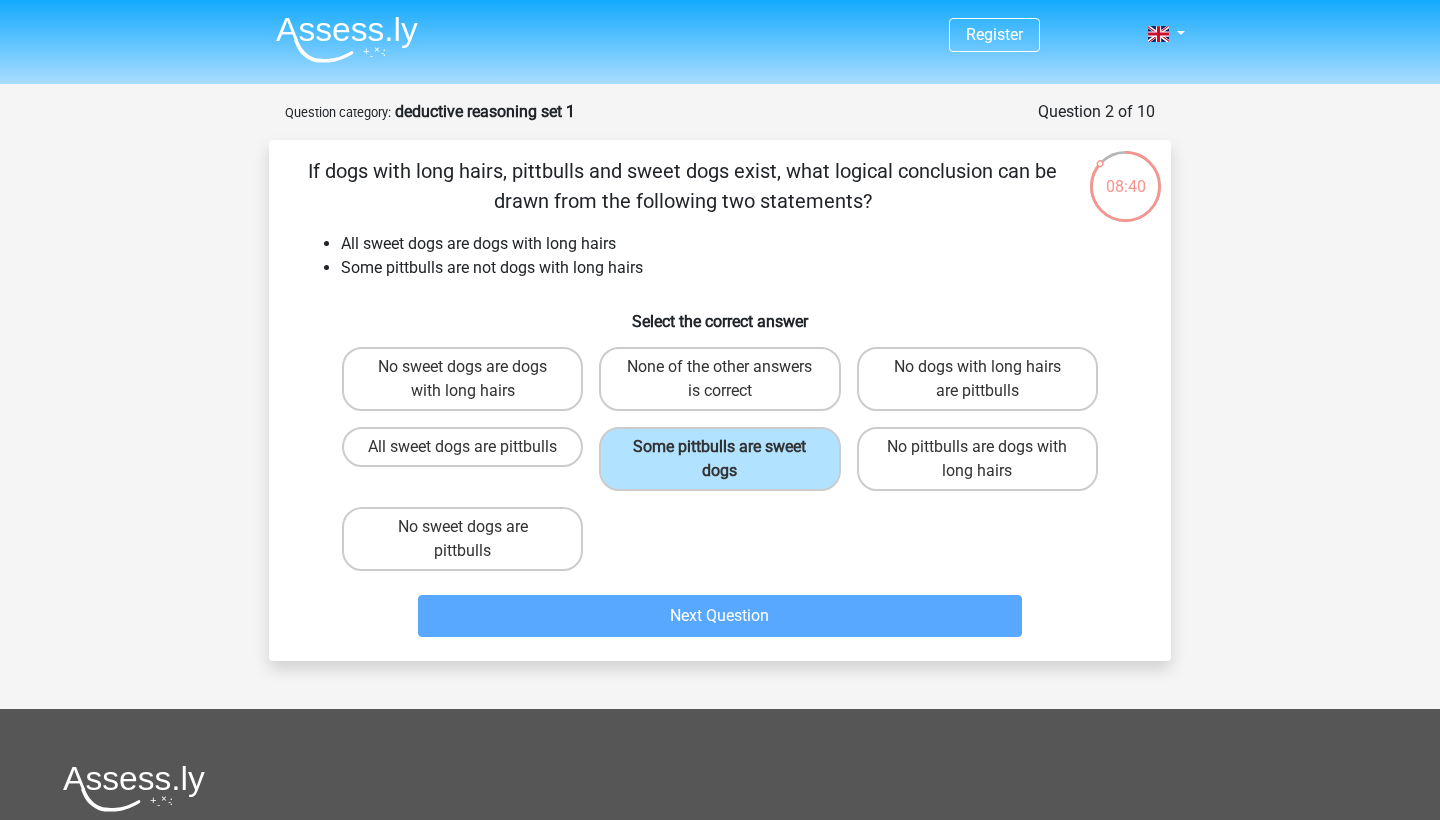 scroll, scrollTop: 100, scrollLeft: 0, axis: vertical 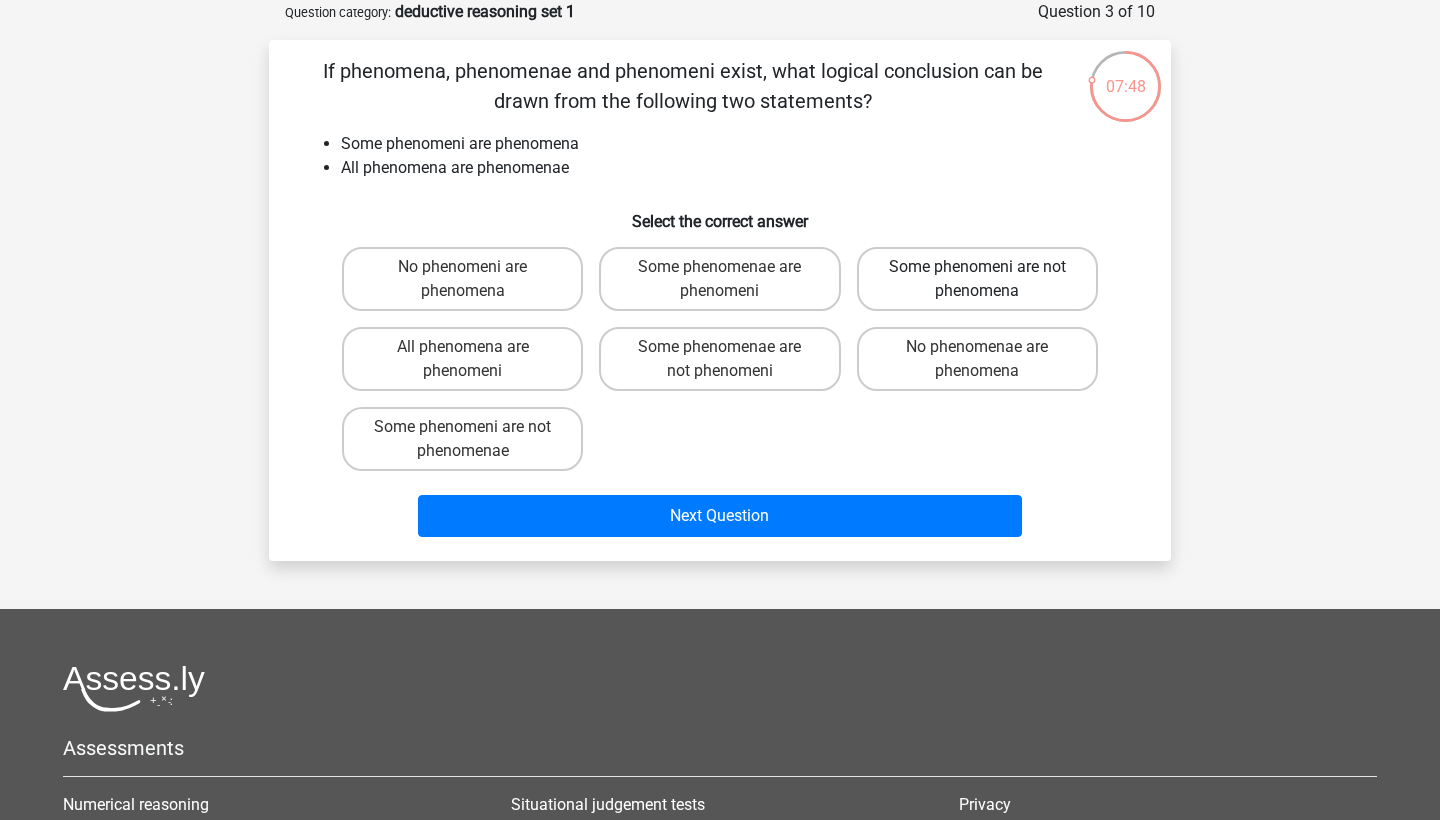 click on "Some phenomeni are not phenomena" at bounding box center (977, 279) 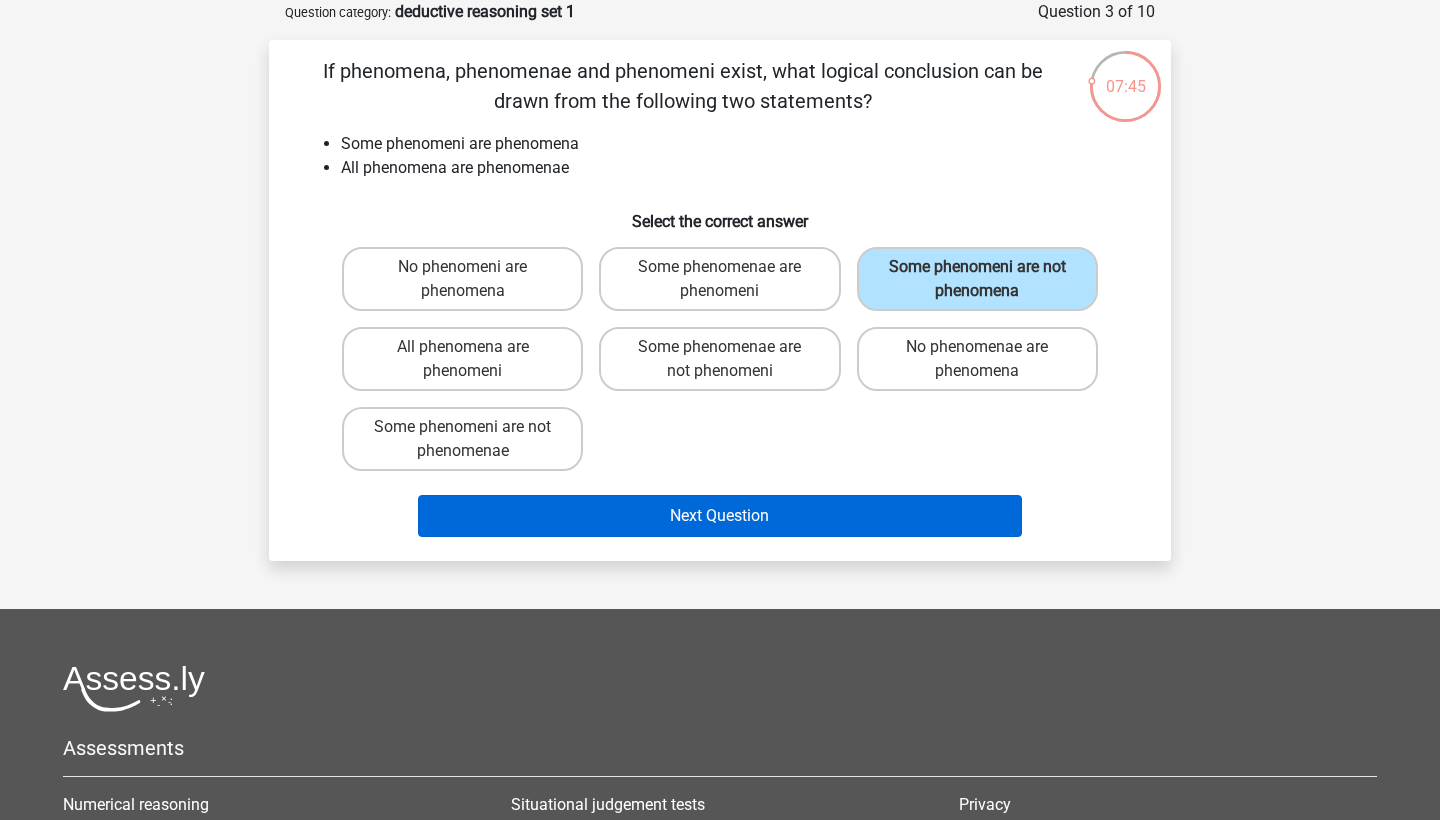 click on "Next Question" at bounding box center [720, 516] 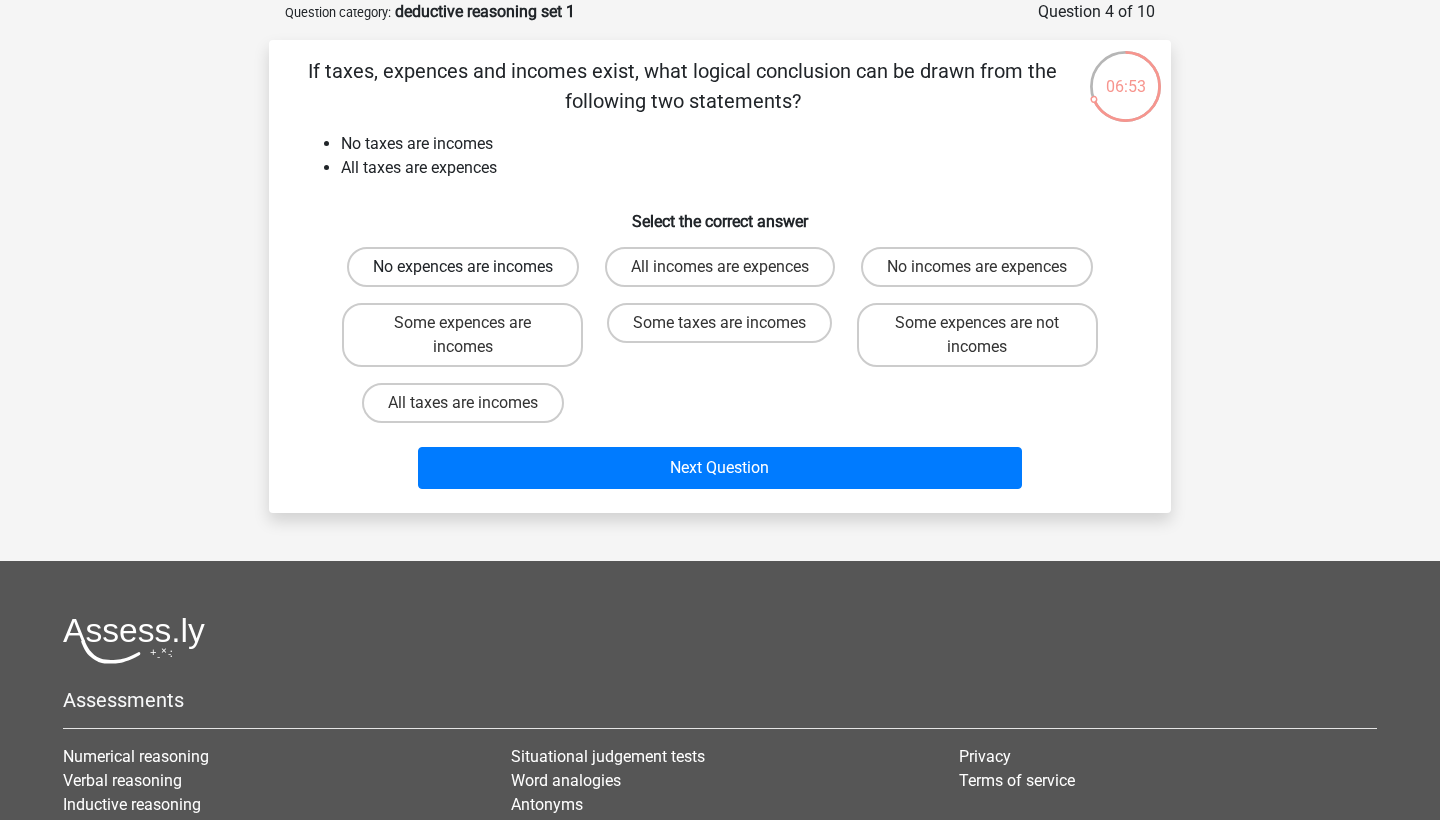 click on "No expences are incomes" at bounding box center [463, 267] 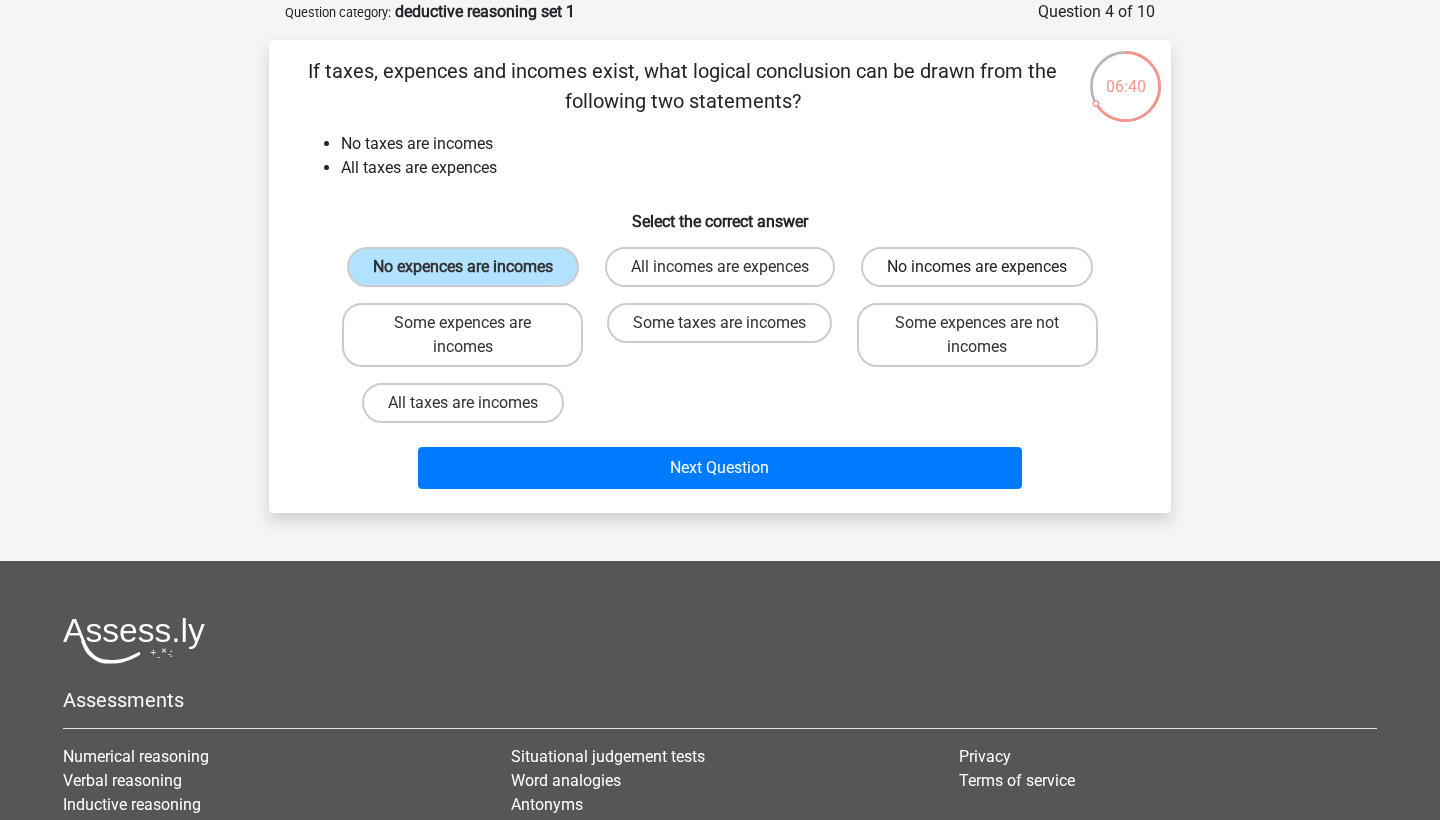 click on "No incomes are expences" at bounding box center (977, 267) 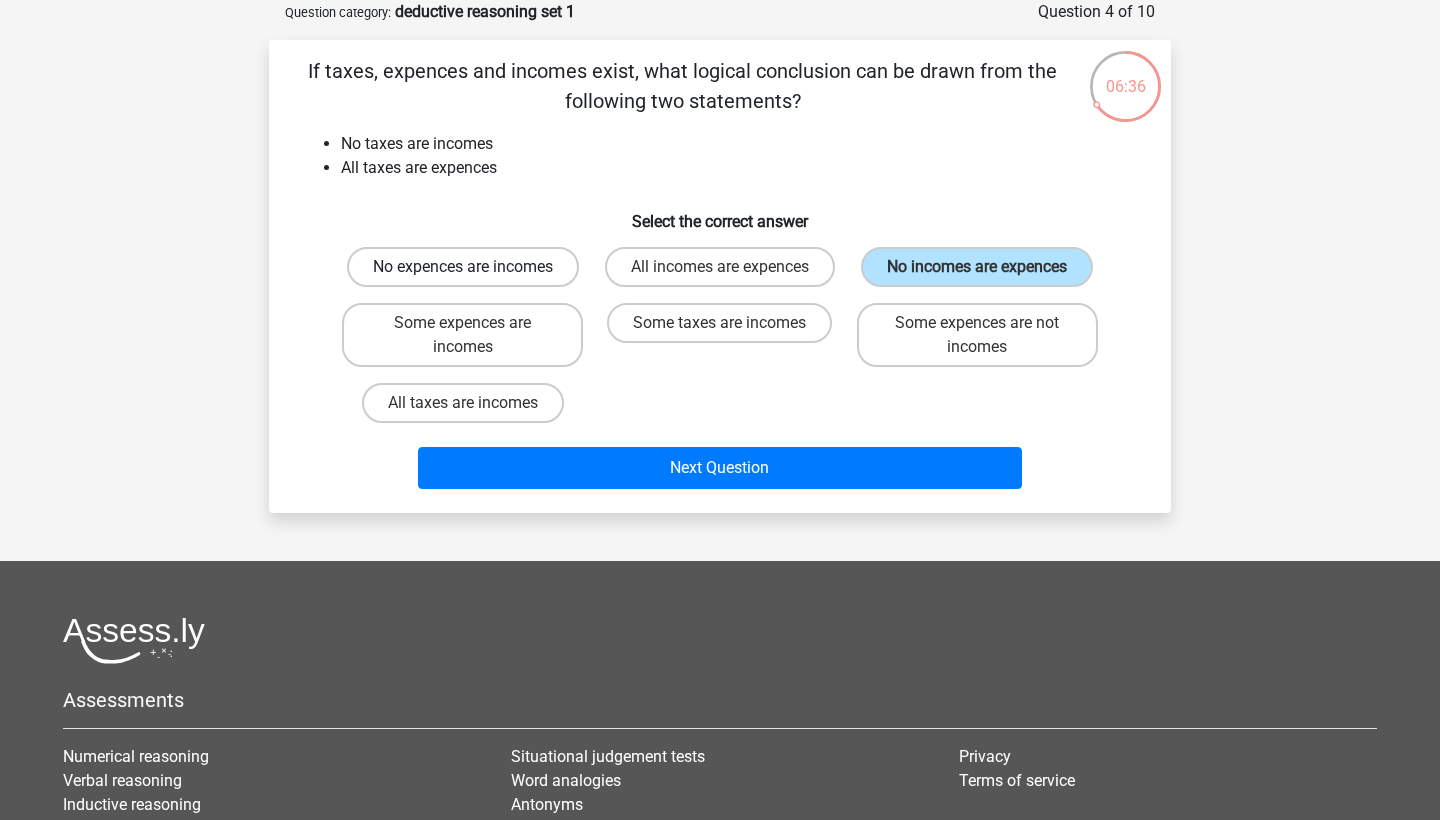 click on "No expences are incomes" at bounding box center [463, 267] 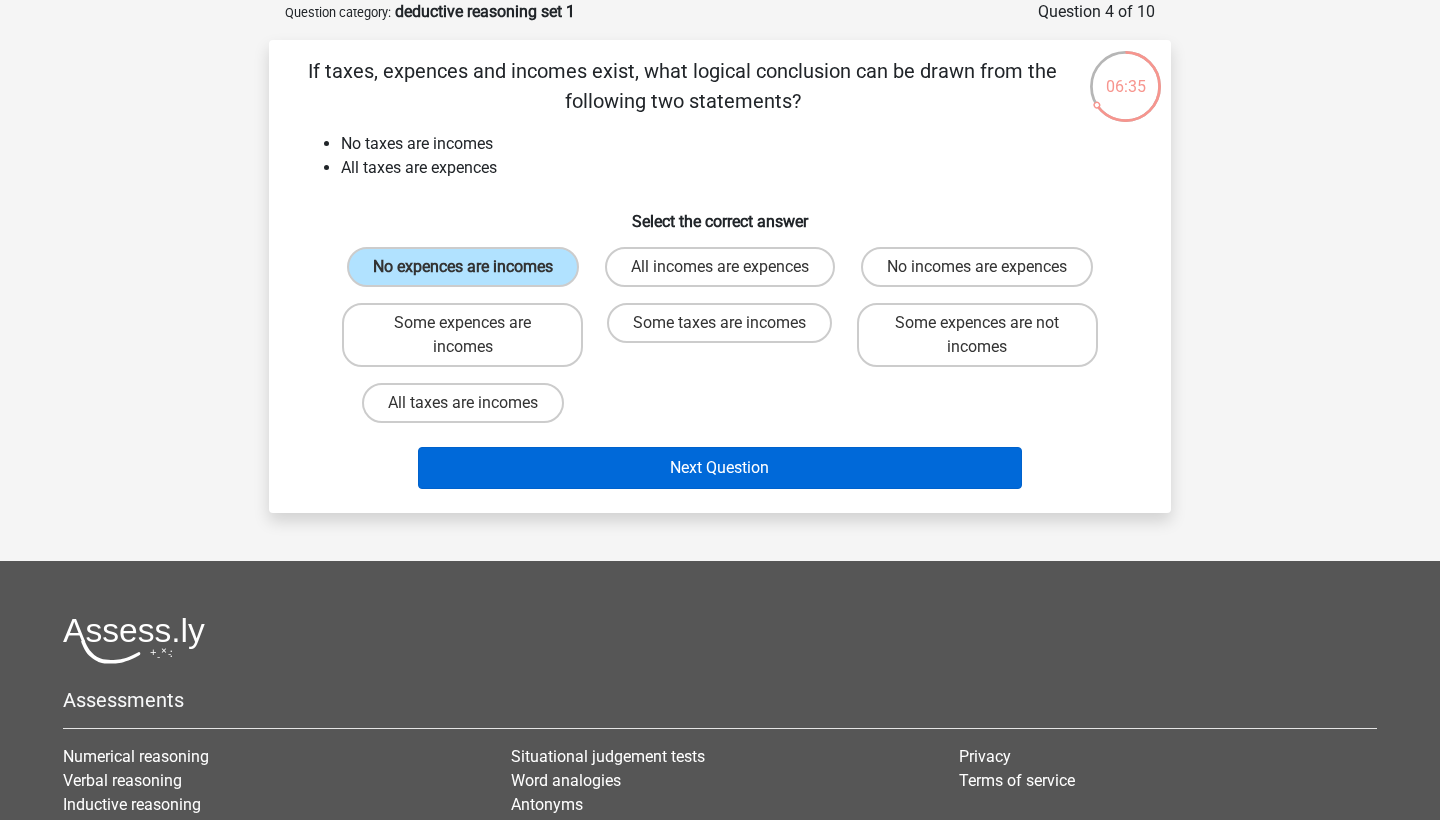click on "Next Question" at bounding box center [720, 468] 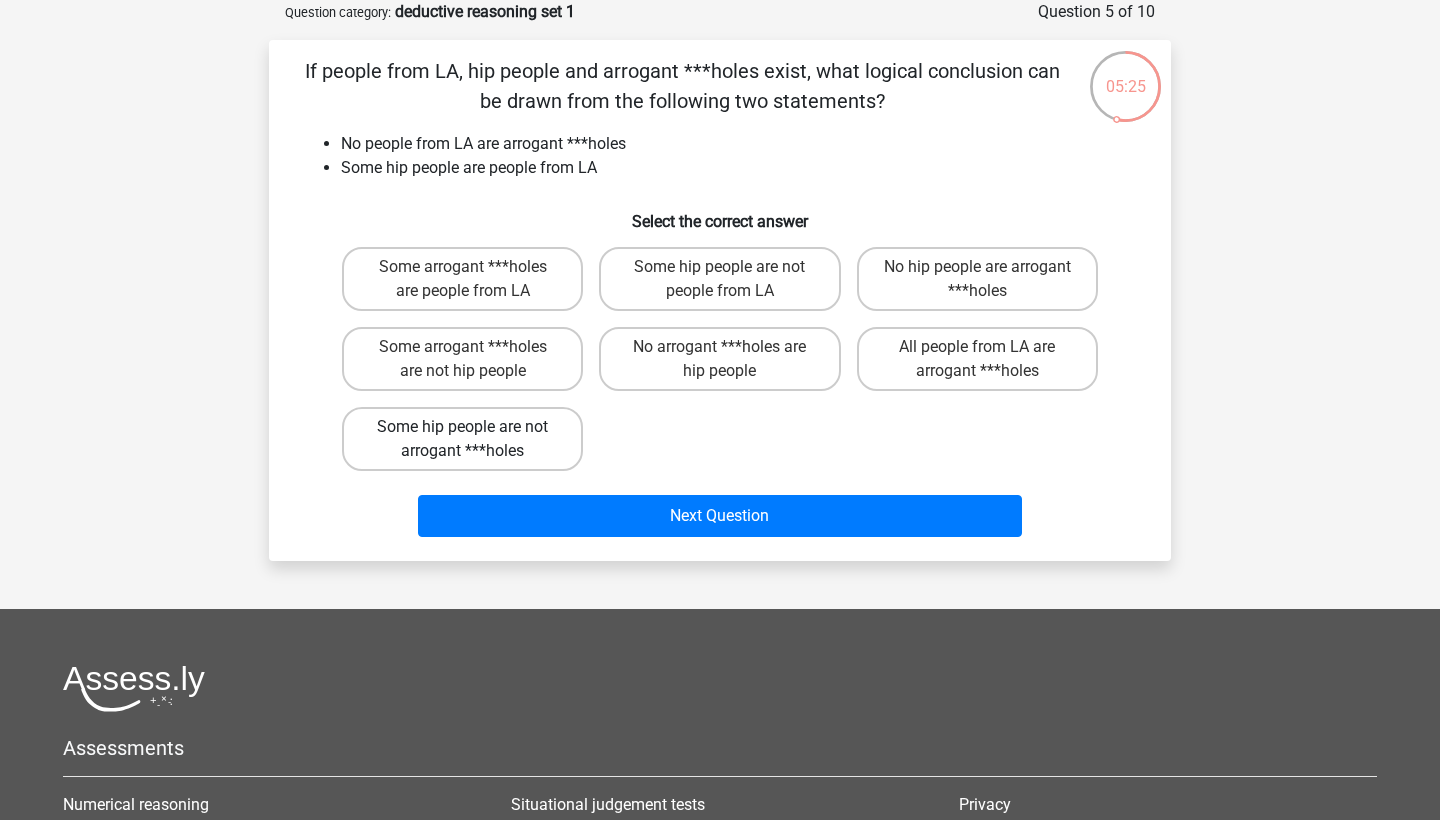 click on "Some hip people are not arrogant ***holes" at bounding box center [462, 439] 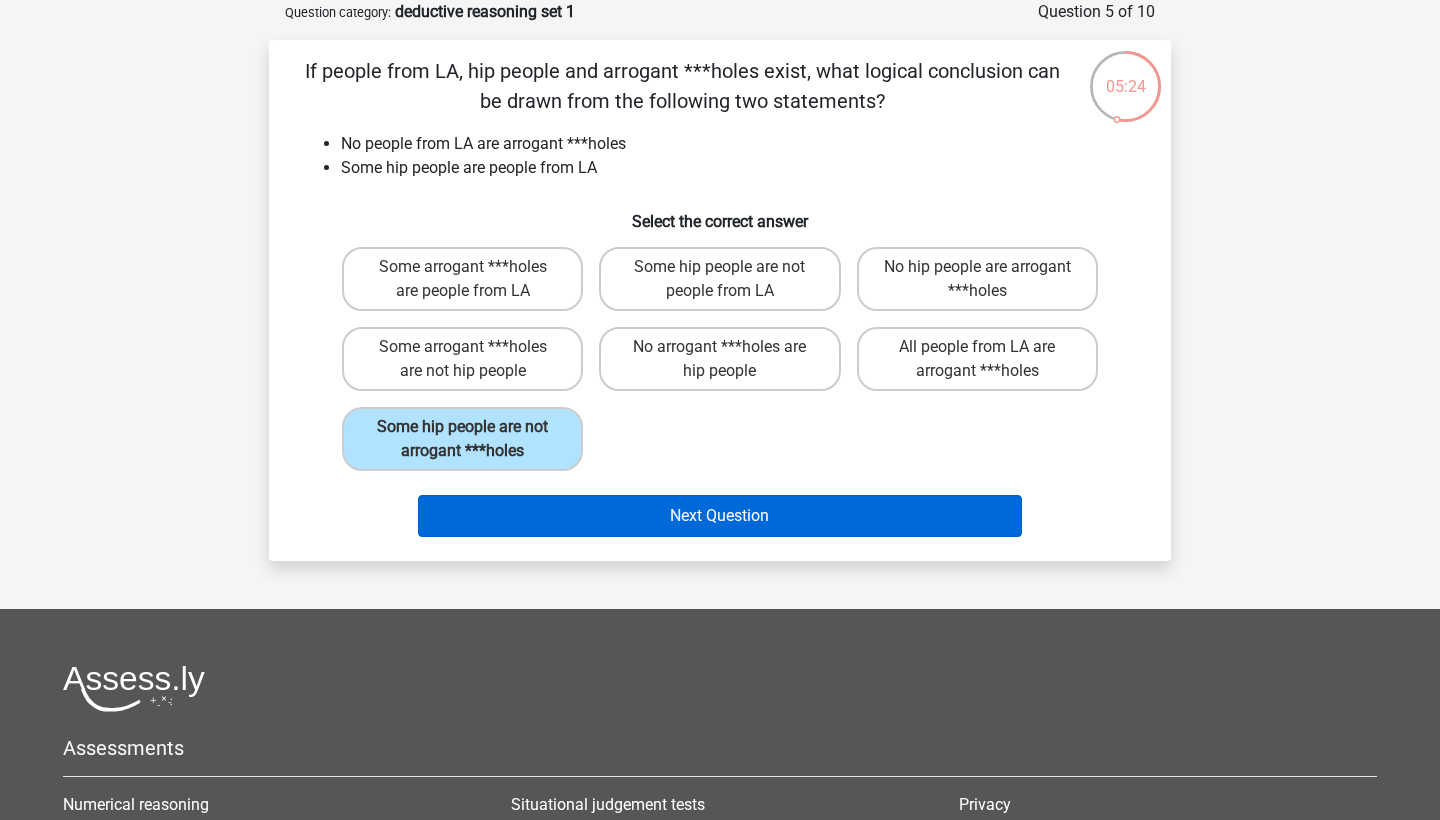 click on "Next Question" at bounding box center [720, 516] 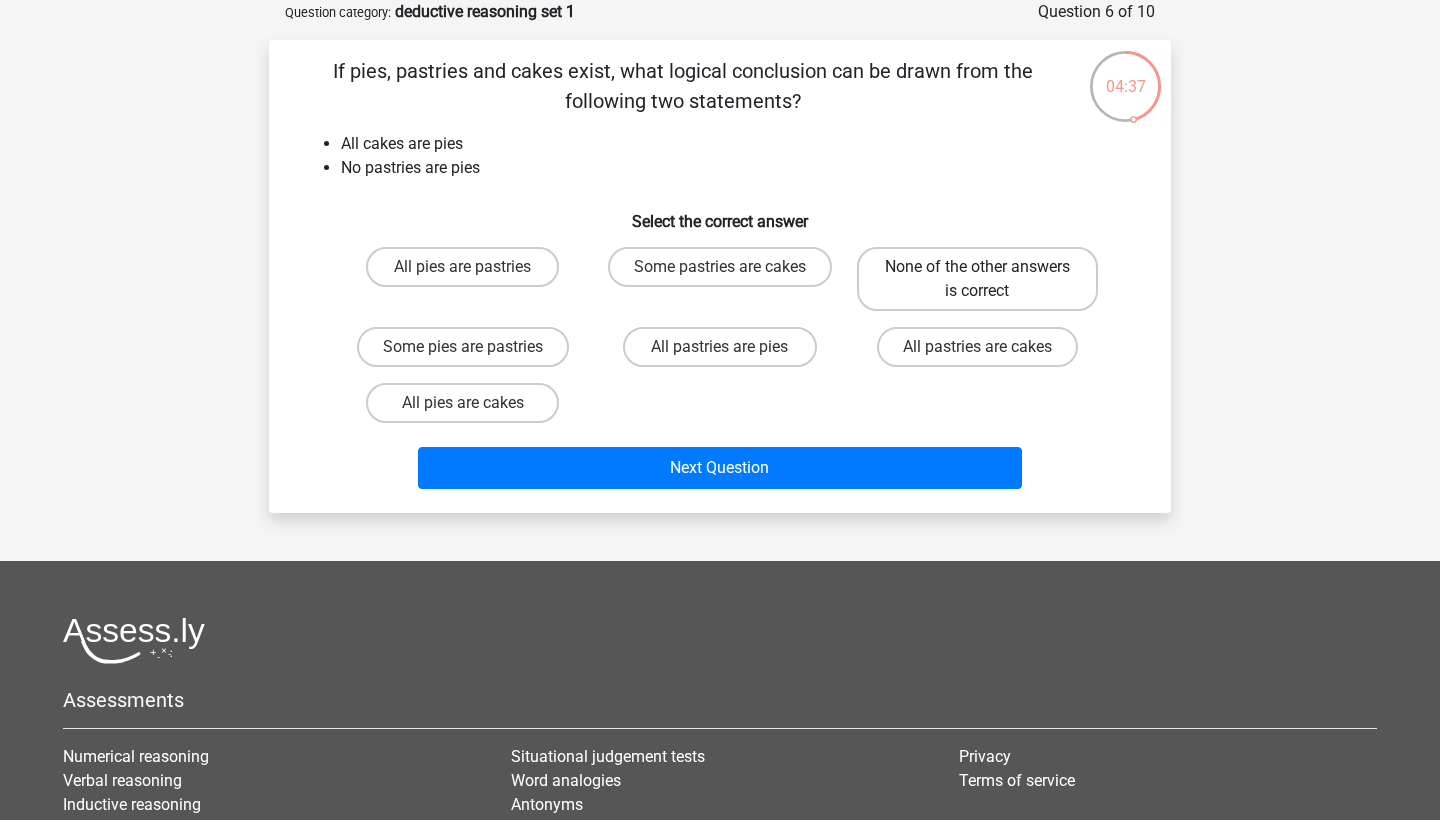 click on "None of the other answers is correct" at bounding box center (977, 279) 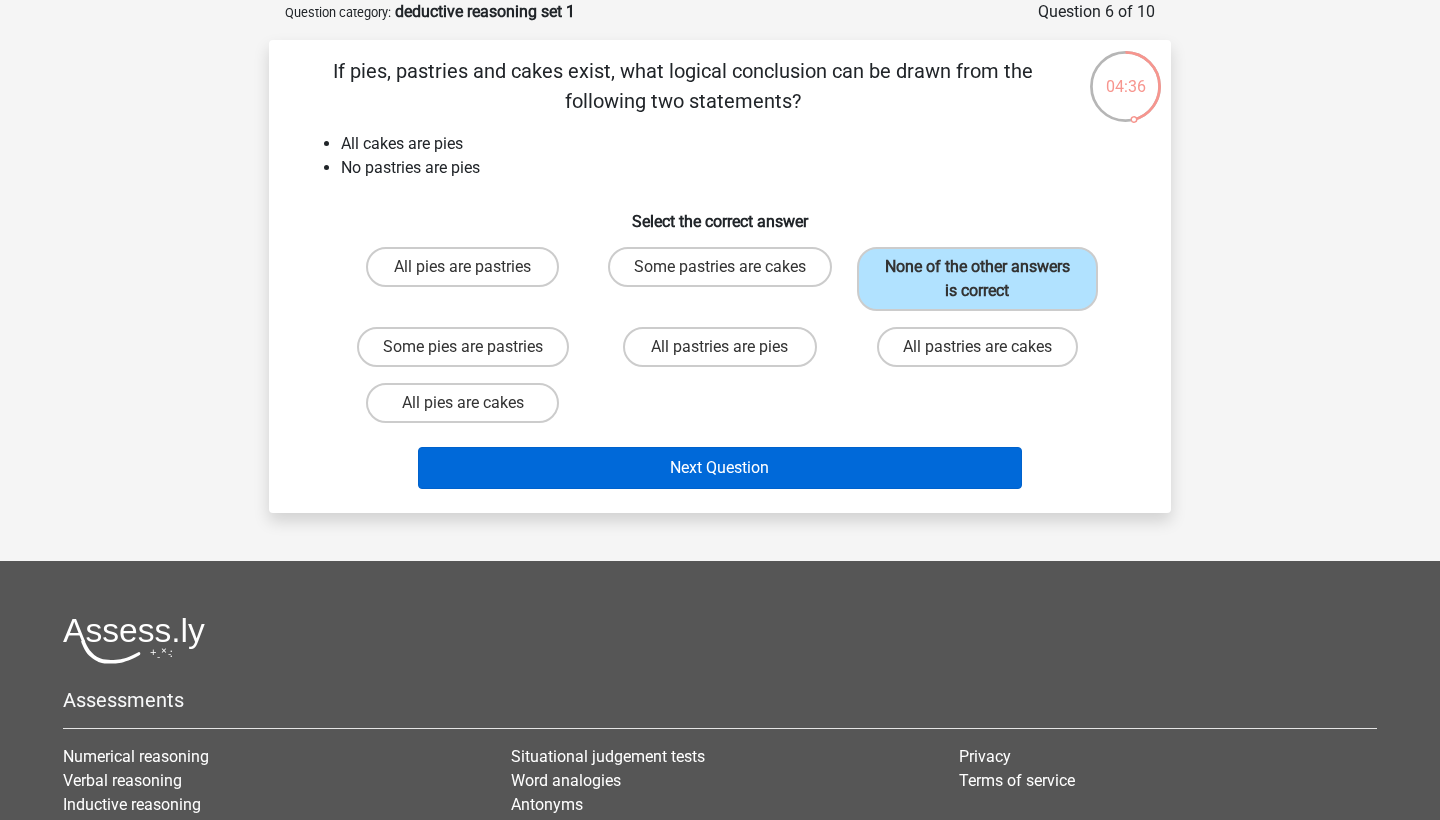click on "Next Question" at bounding box center (720, 468) 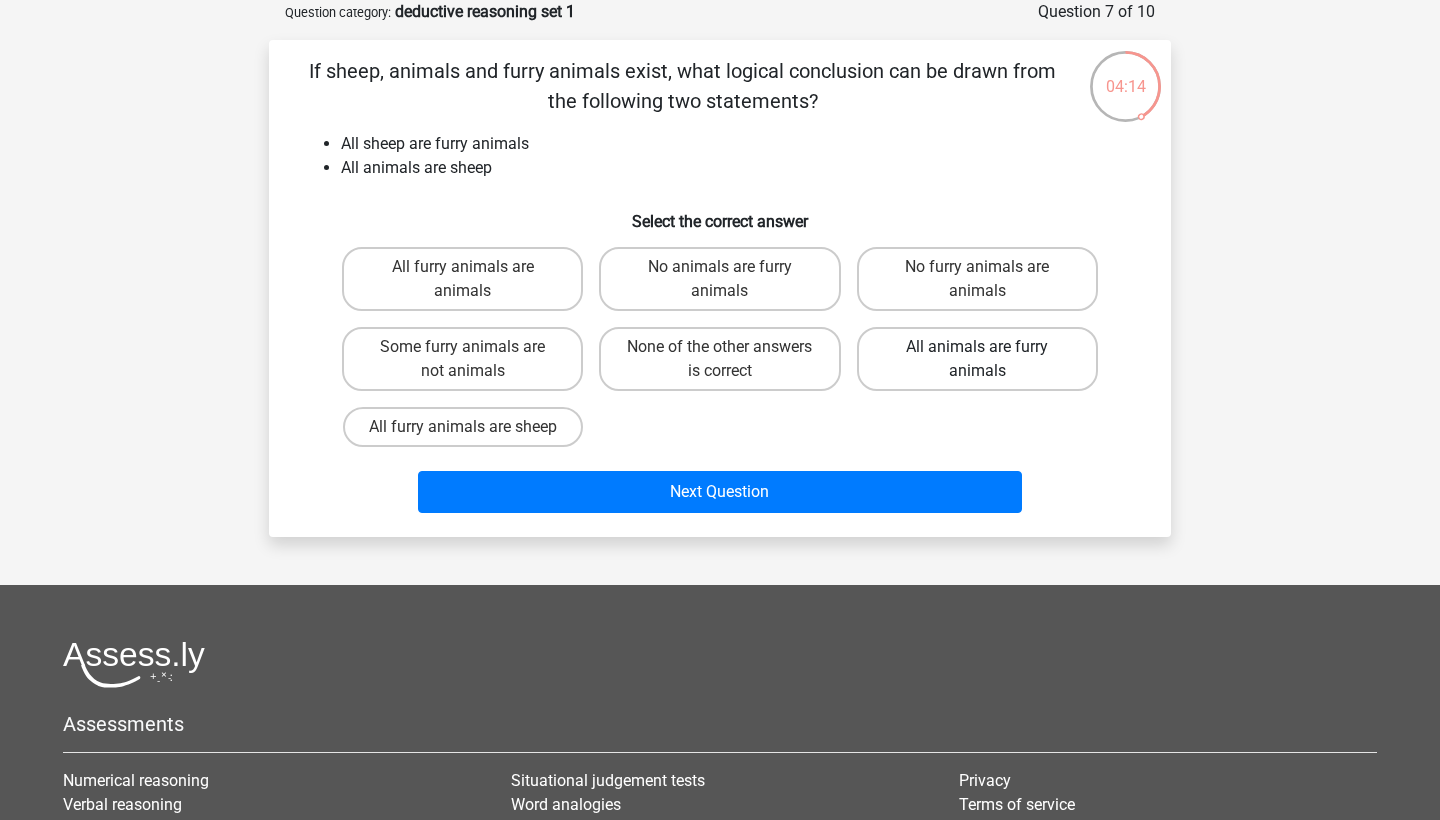 click on "All animals are furry animals" at bounding box center (977, 359) 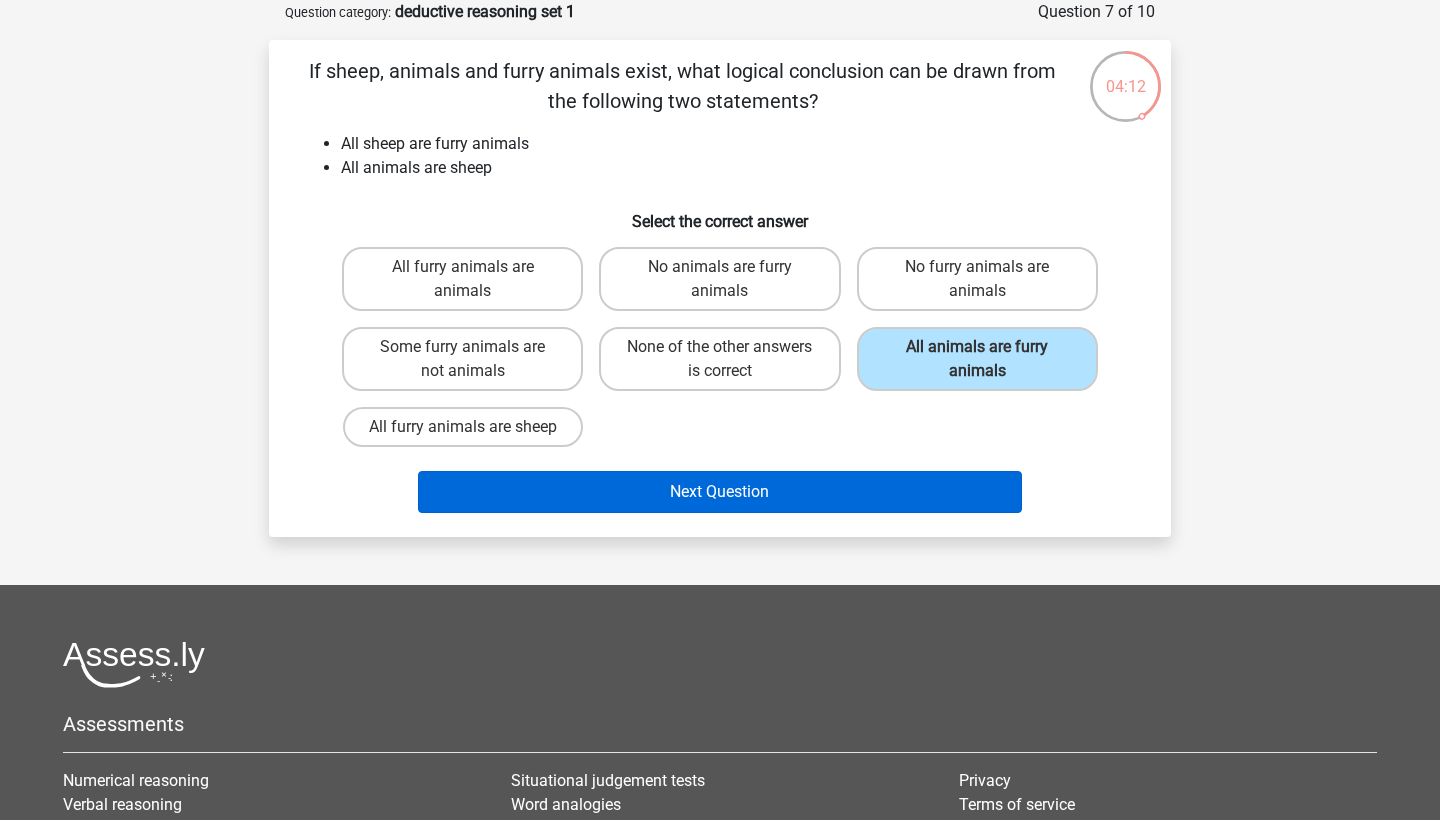 click on "Next Question" at bounding box center (720, 492) 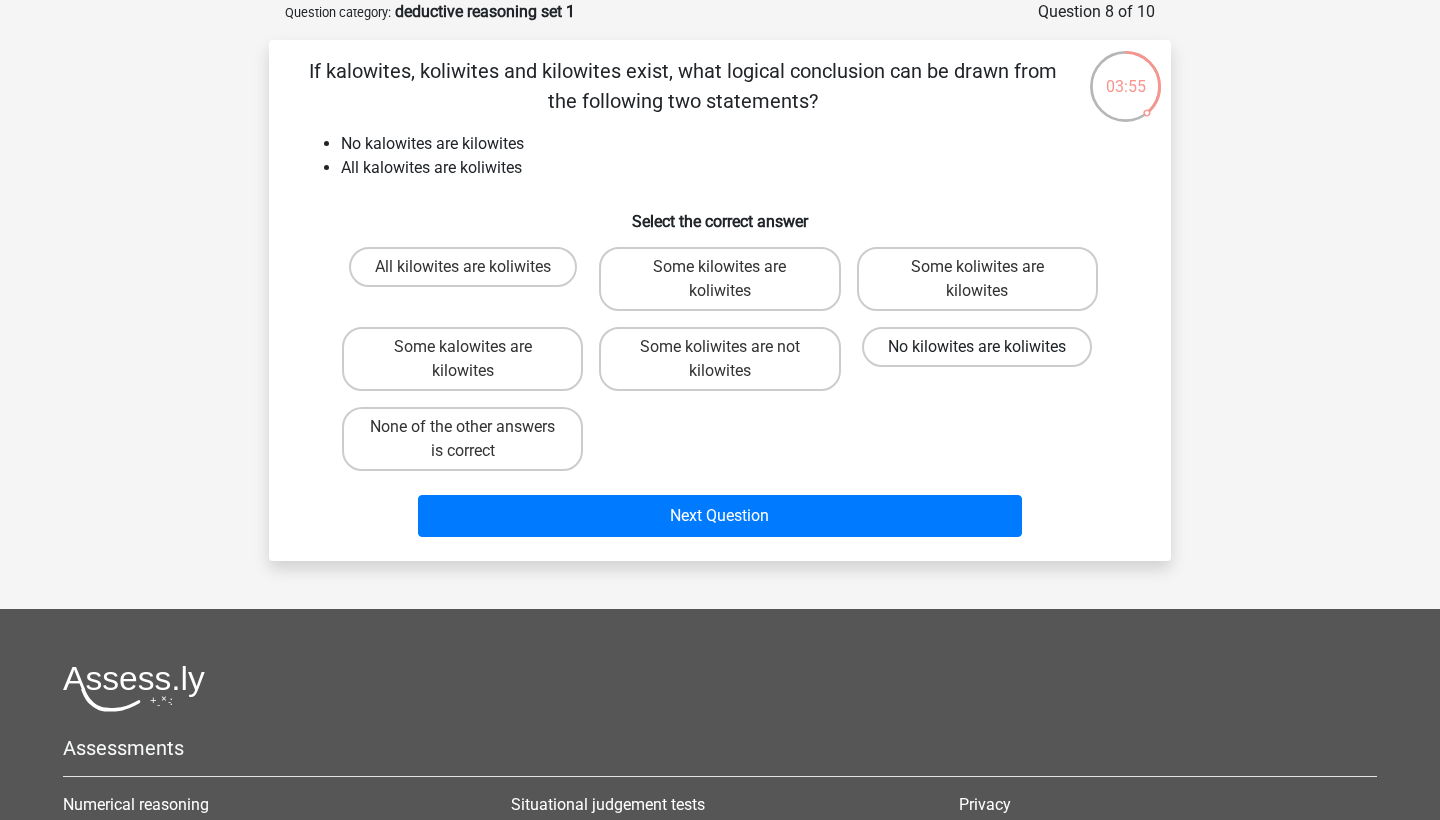 click on "No kilowites are koliwites" at bounding box center (977, 347) 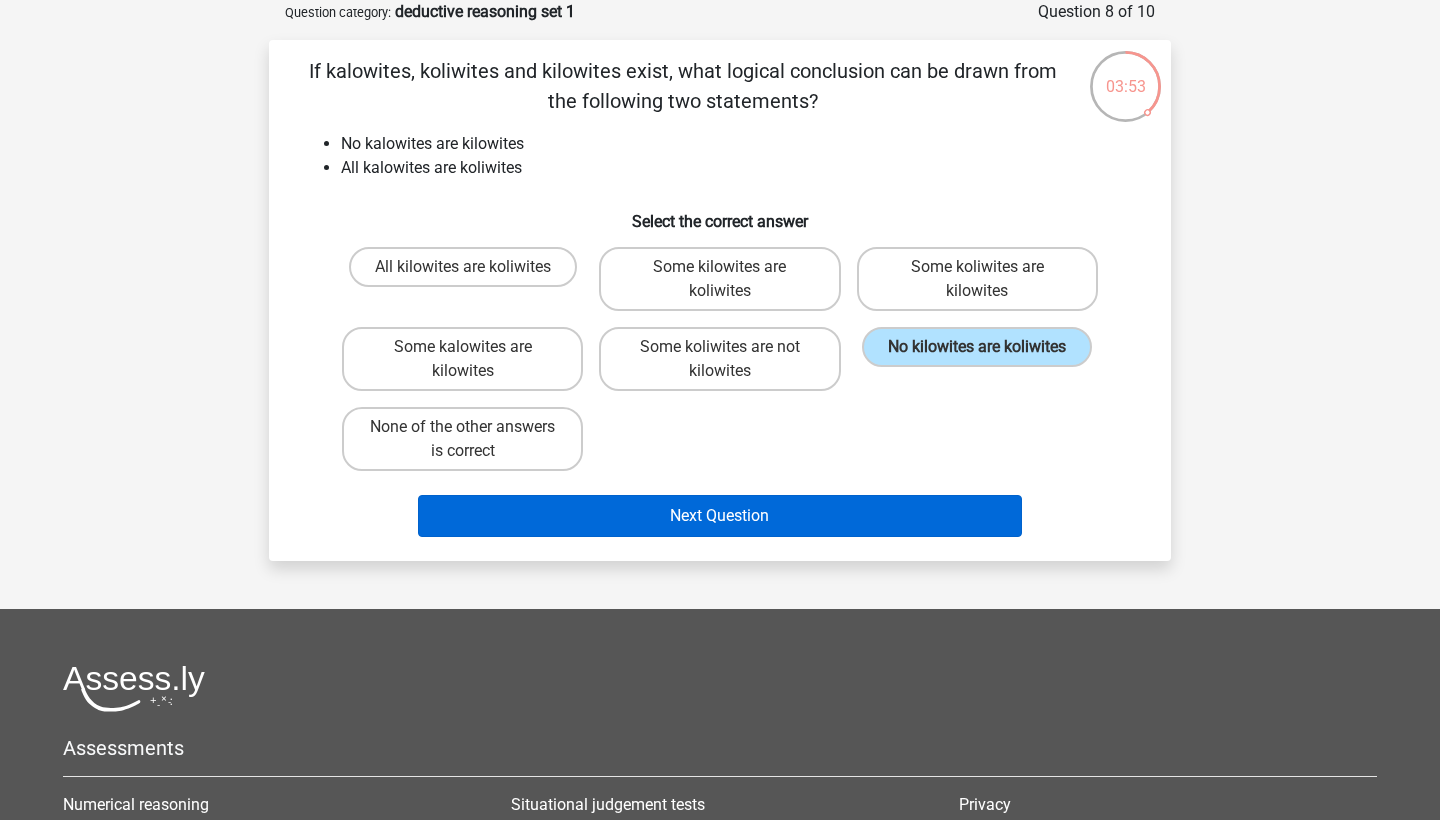 click on "Next Question" at bounding box center [720, 516] 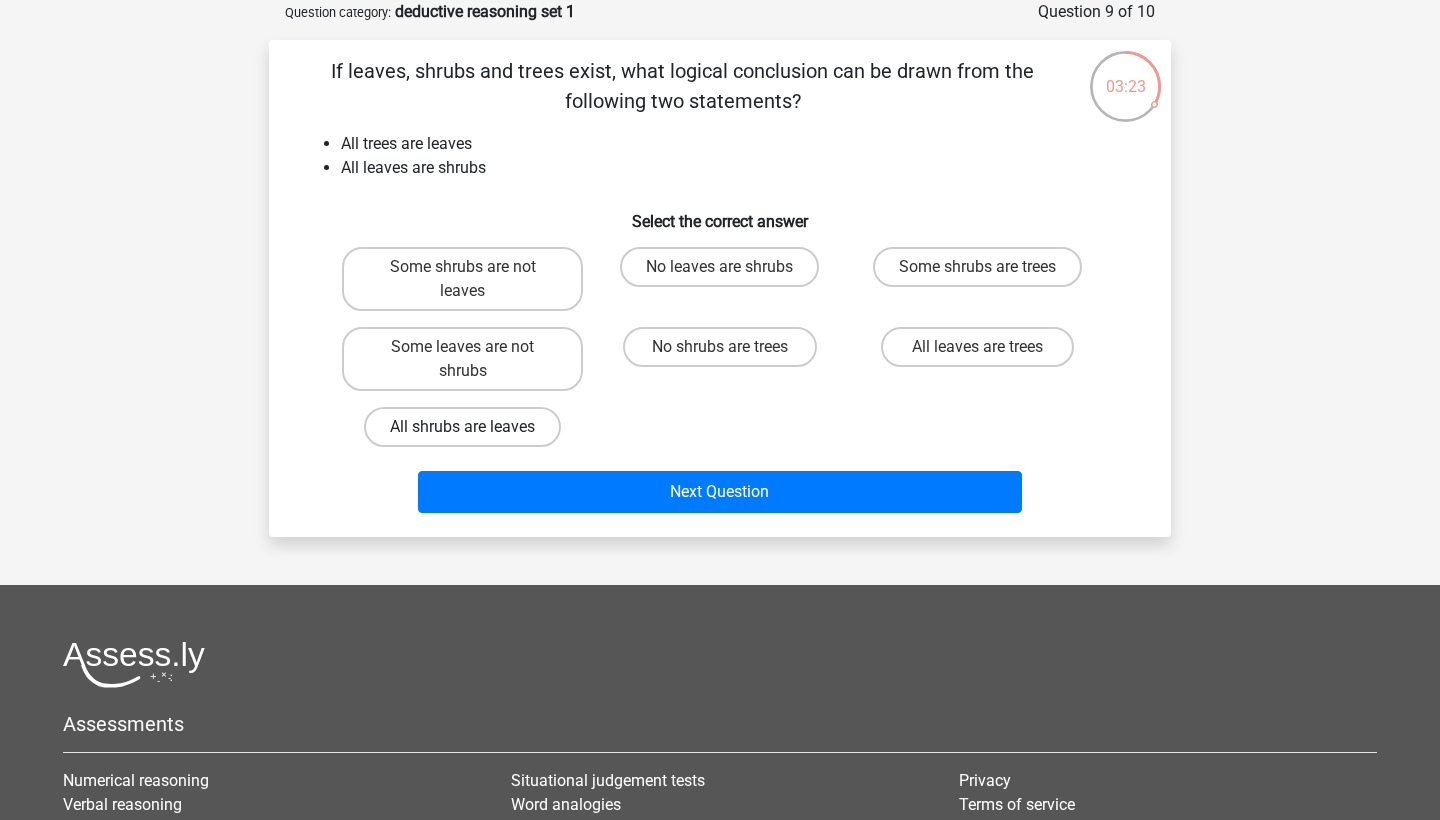 click on "All shrubs are leaves" at bounding box center (462, 427) 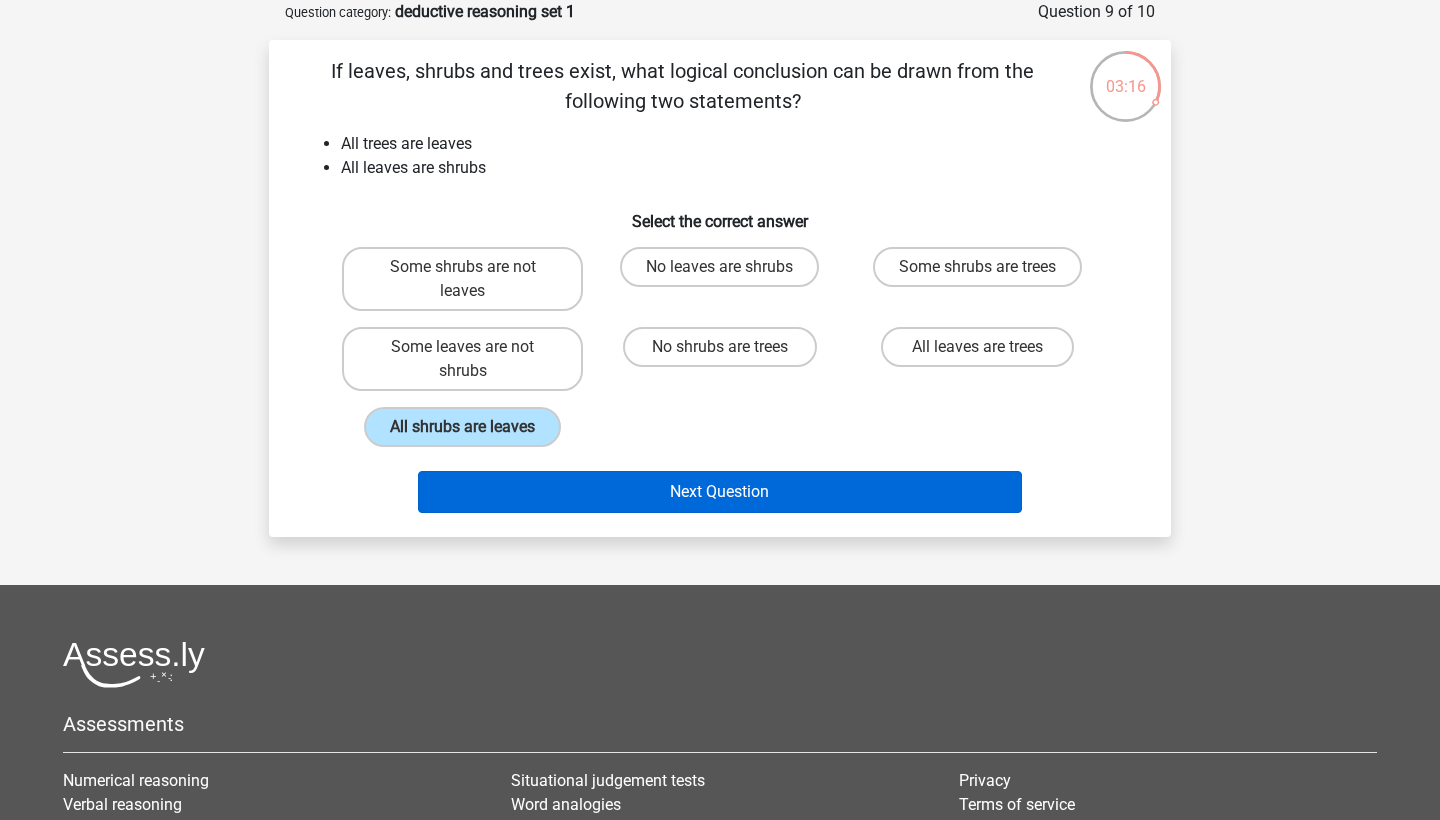 click on "Next Question" at bounding box center (720, 492) 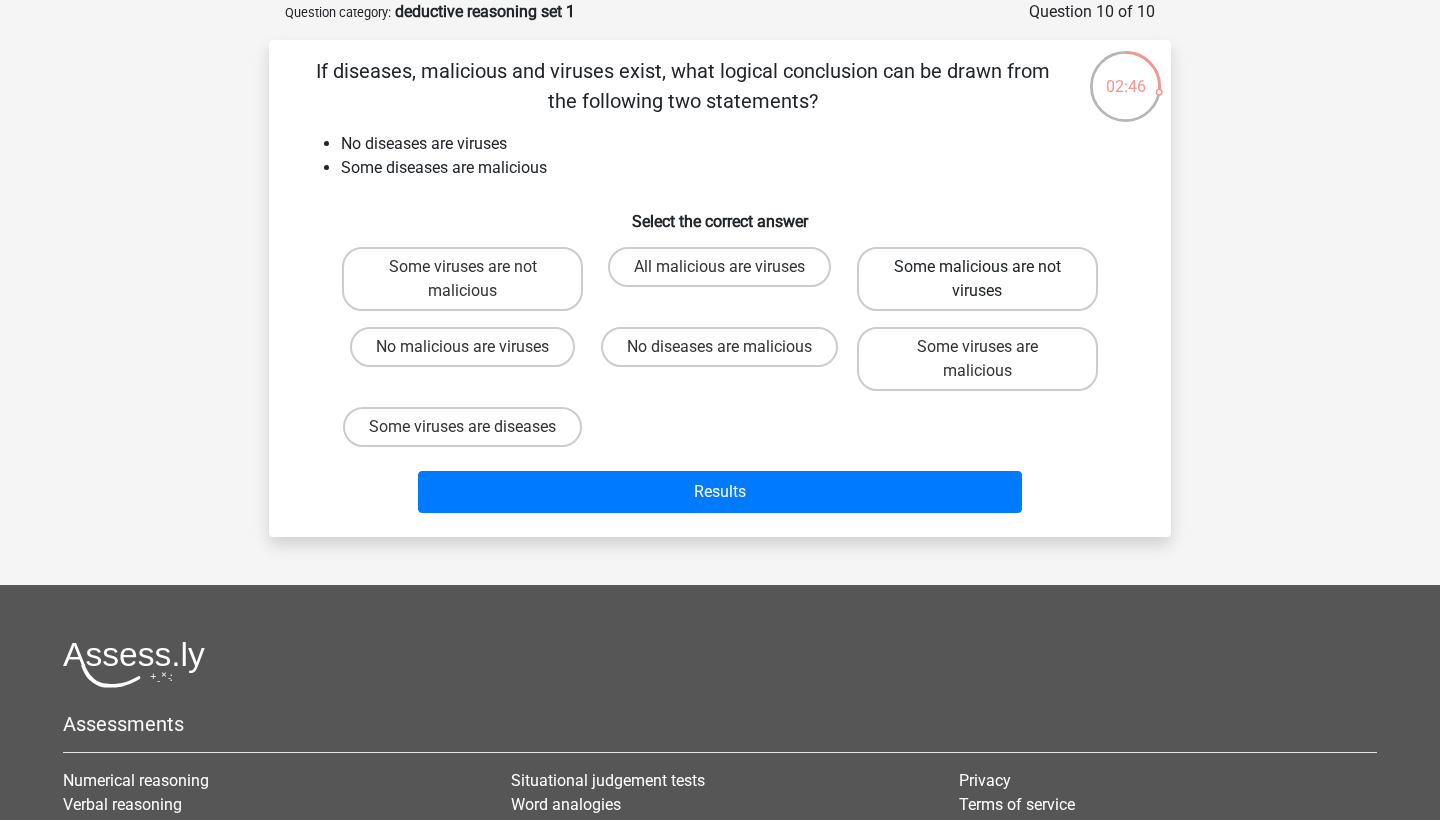 click on "Some malicious are not viruses" at bounding box center [977, 279] 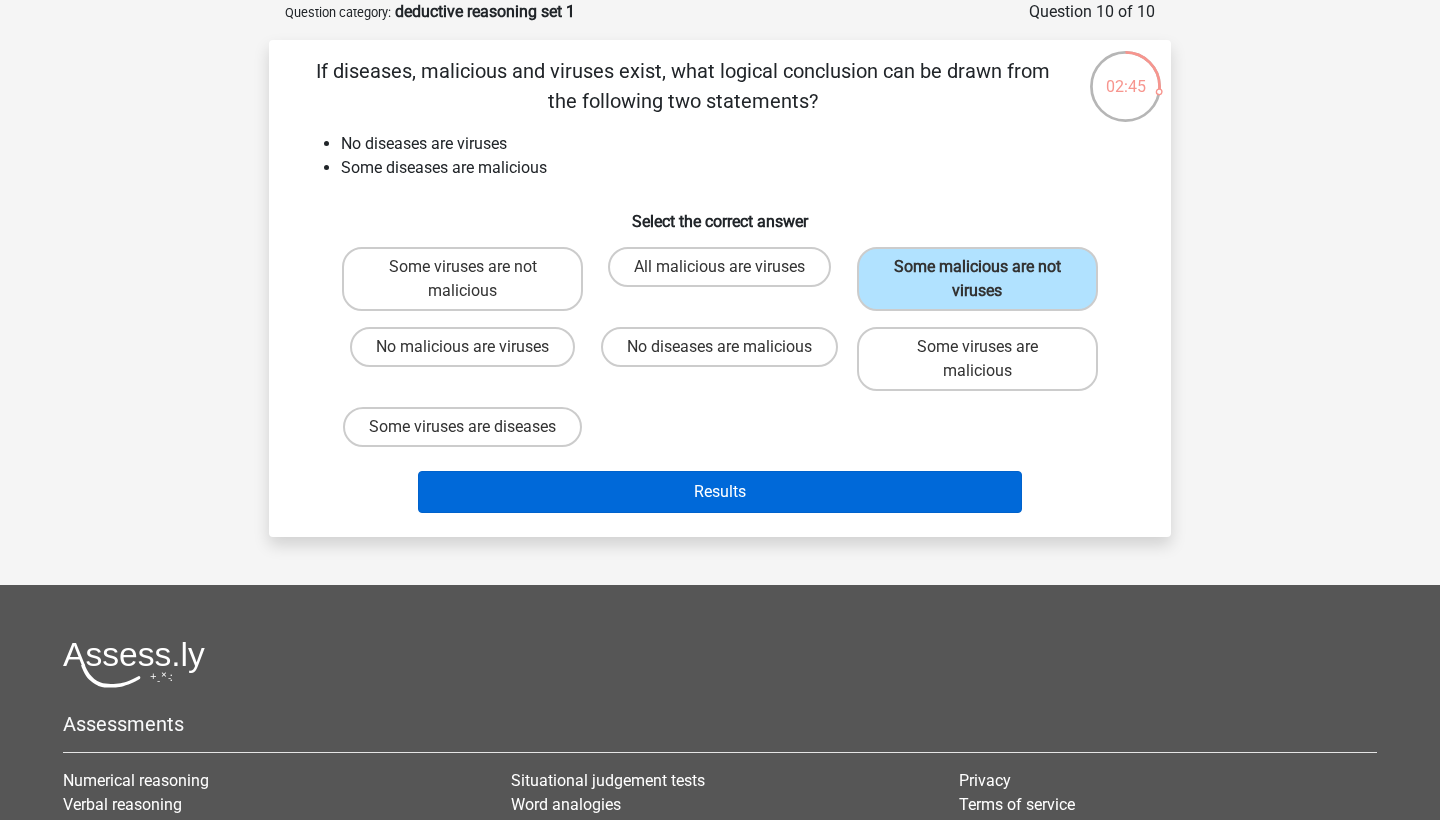 click on "Results" at bounding box center [720, 492] 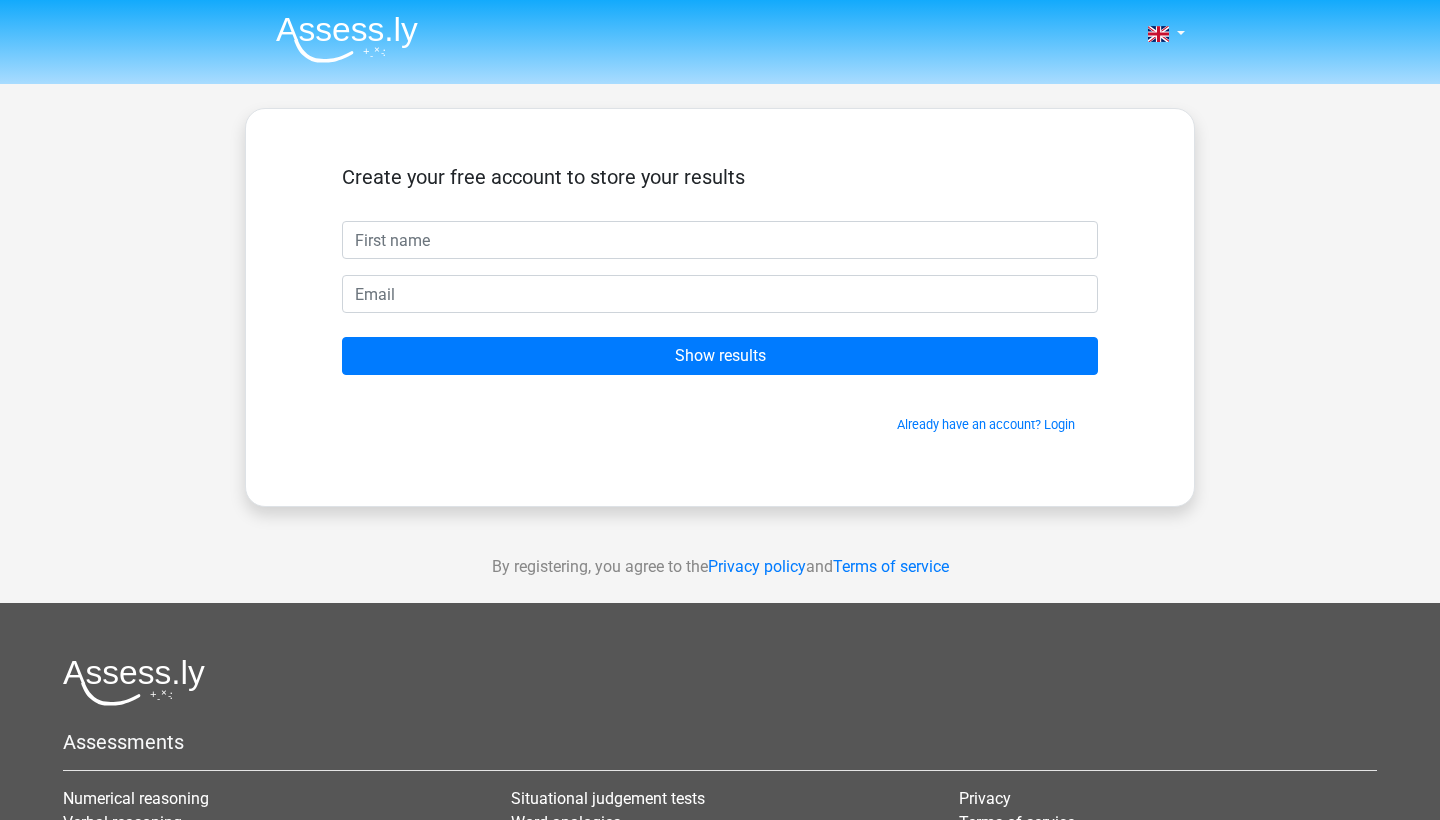 scroll, scrollTop: 0, scrollLeft: 0, axis: both 